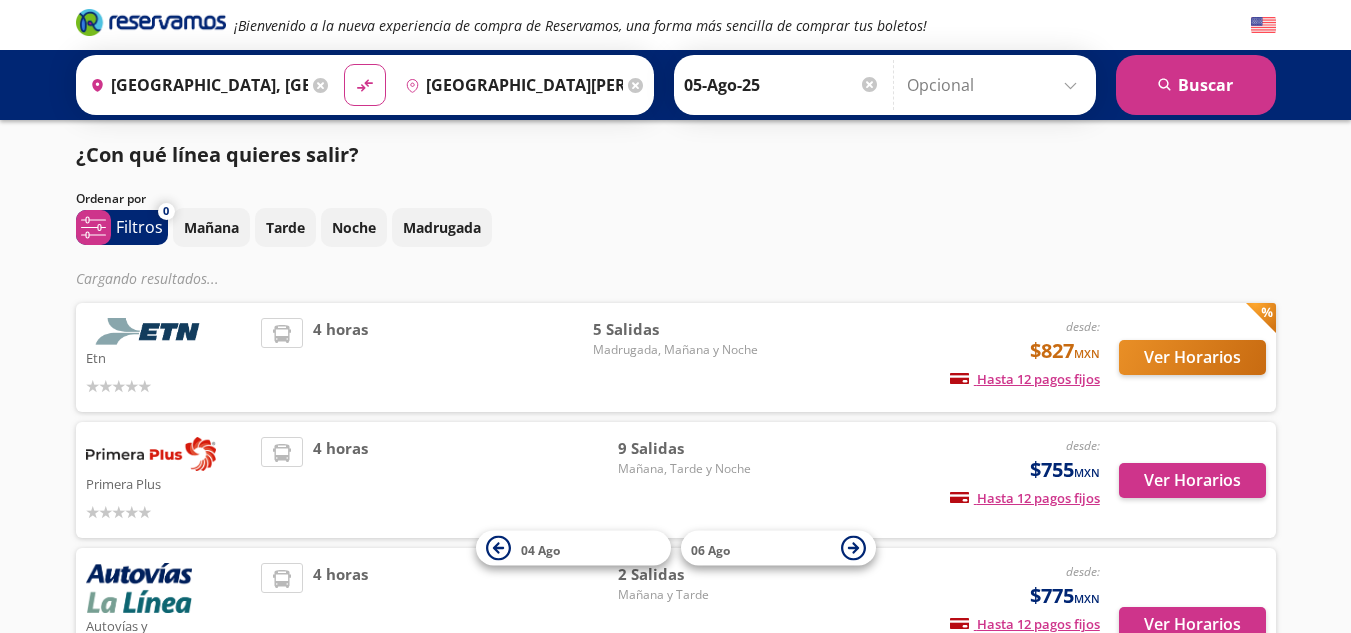 scroll, scrollTop: 0, scrollLeft: 0, axis: both 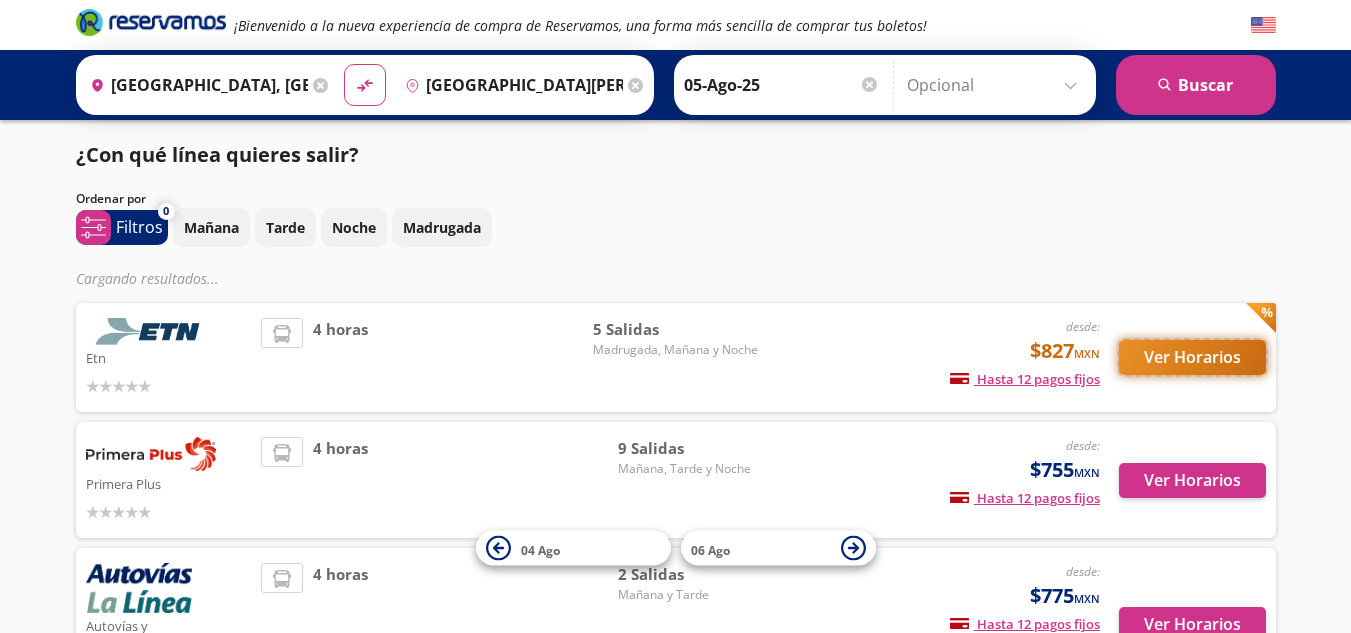click on "Ver Horarios" at bounding box center [1192, 357] 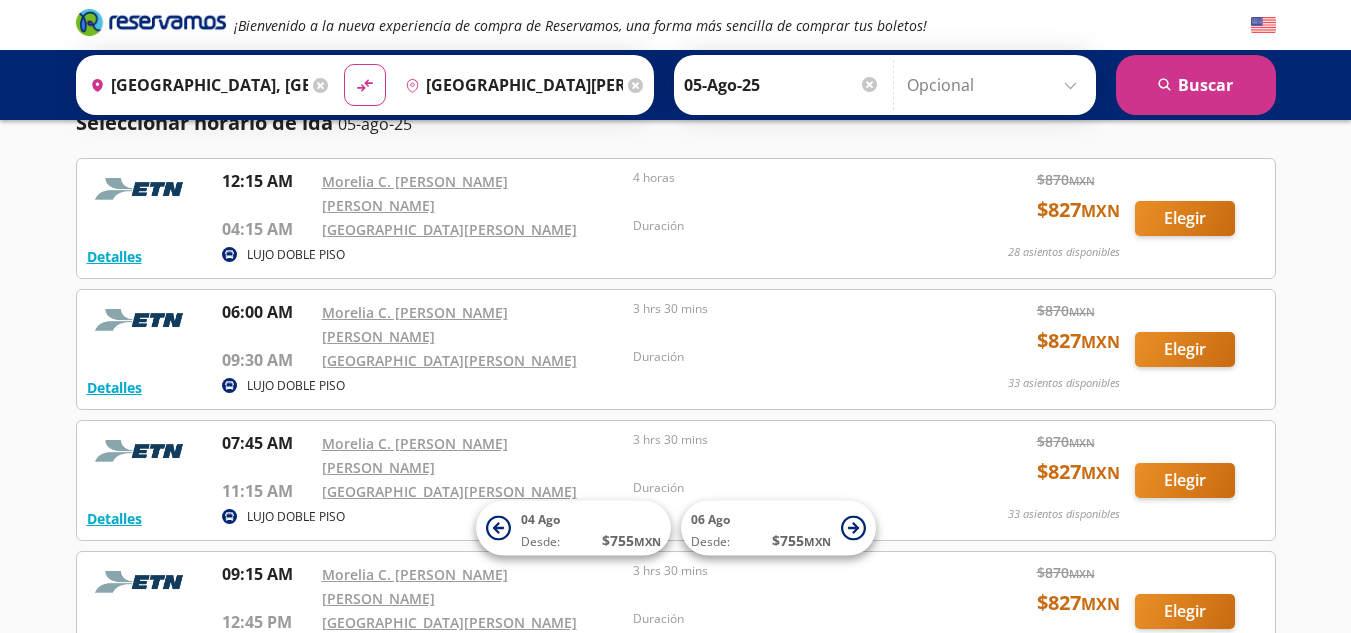 scroll, scrollTop: 0, scrollLeft: 0, axis: both 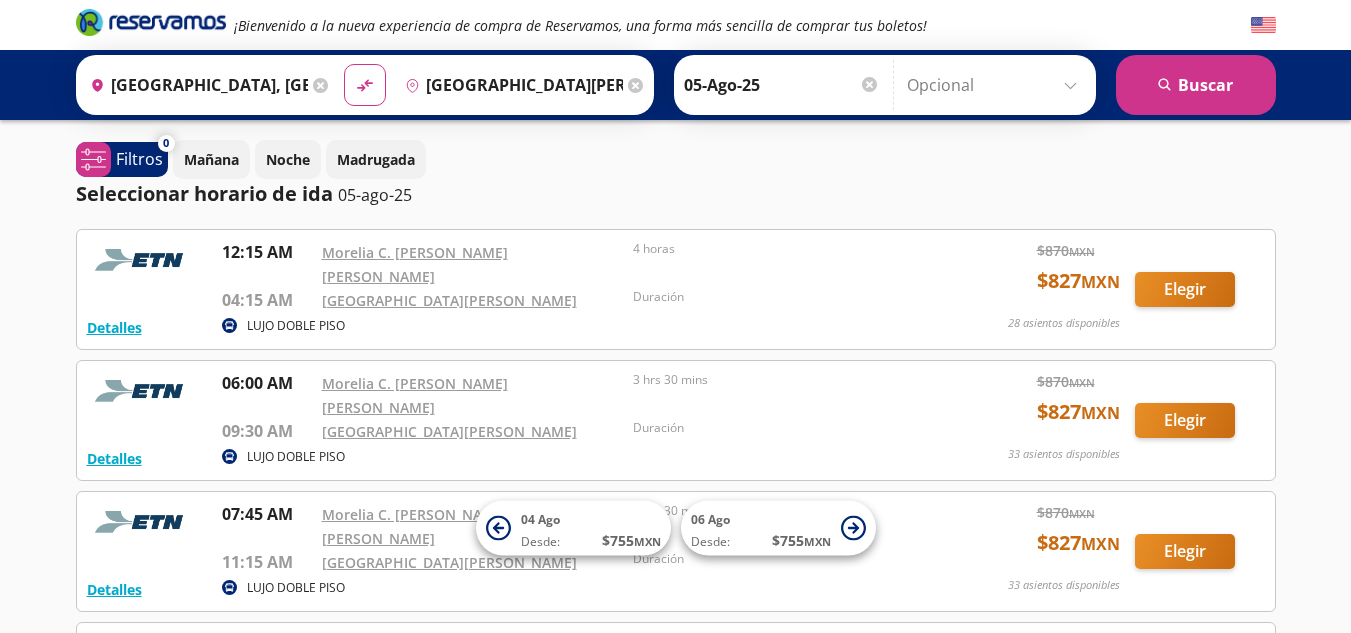 click on "LUJO DOBLE PISO" at bounding box center [578, 458] 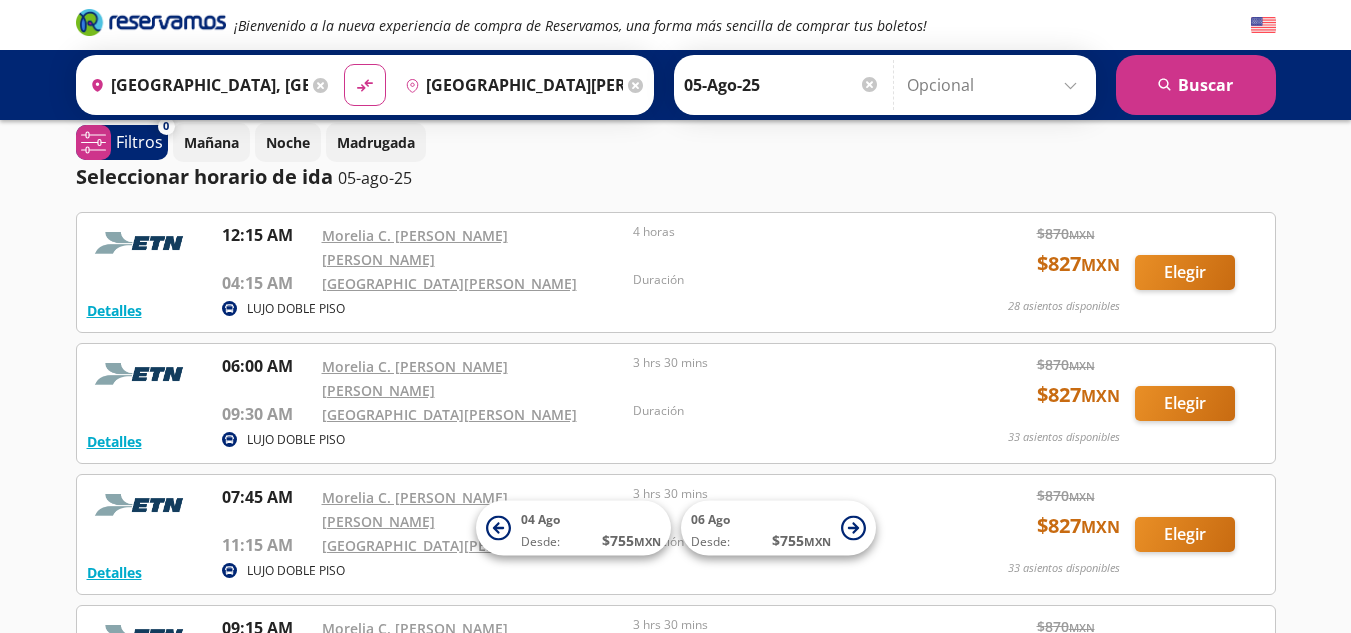 scroll, scrollTop: 0, scrollLeft: 0, axis: both 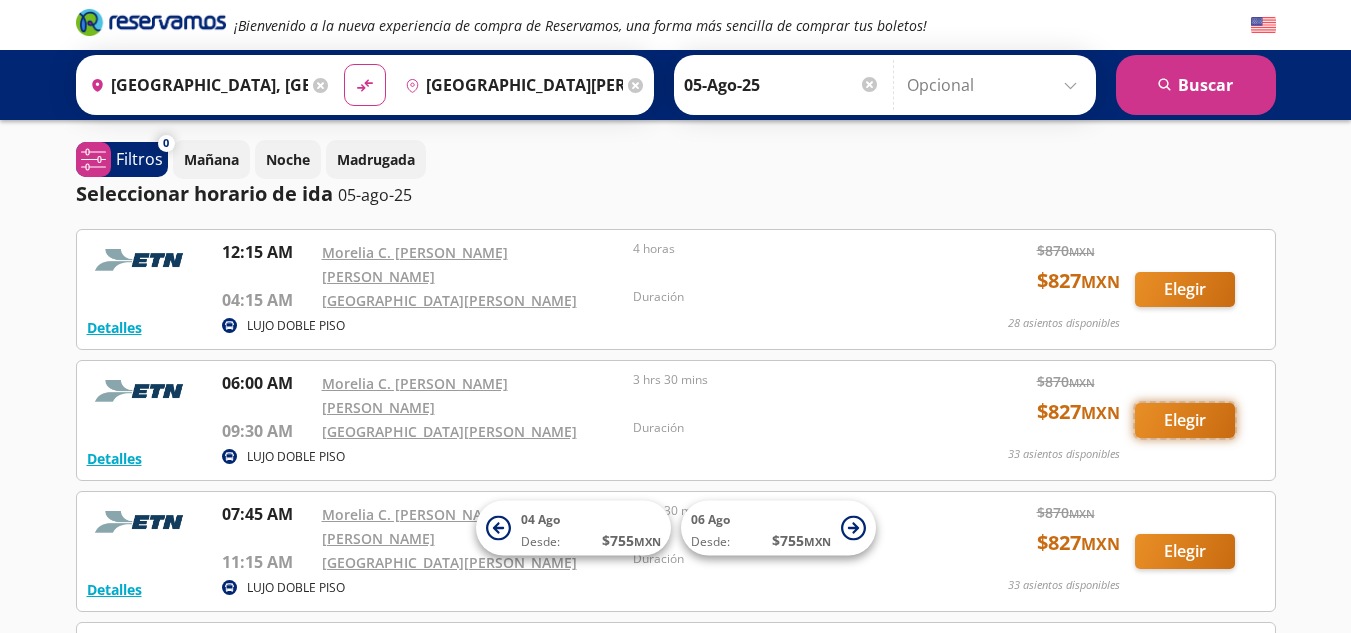 click on "Elegir" at bounding box center (1185, 420) 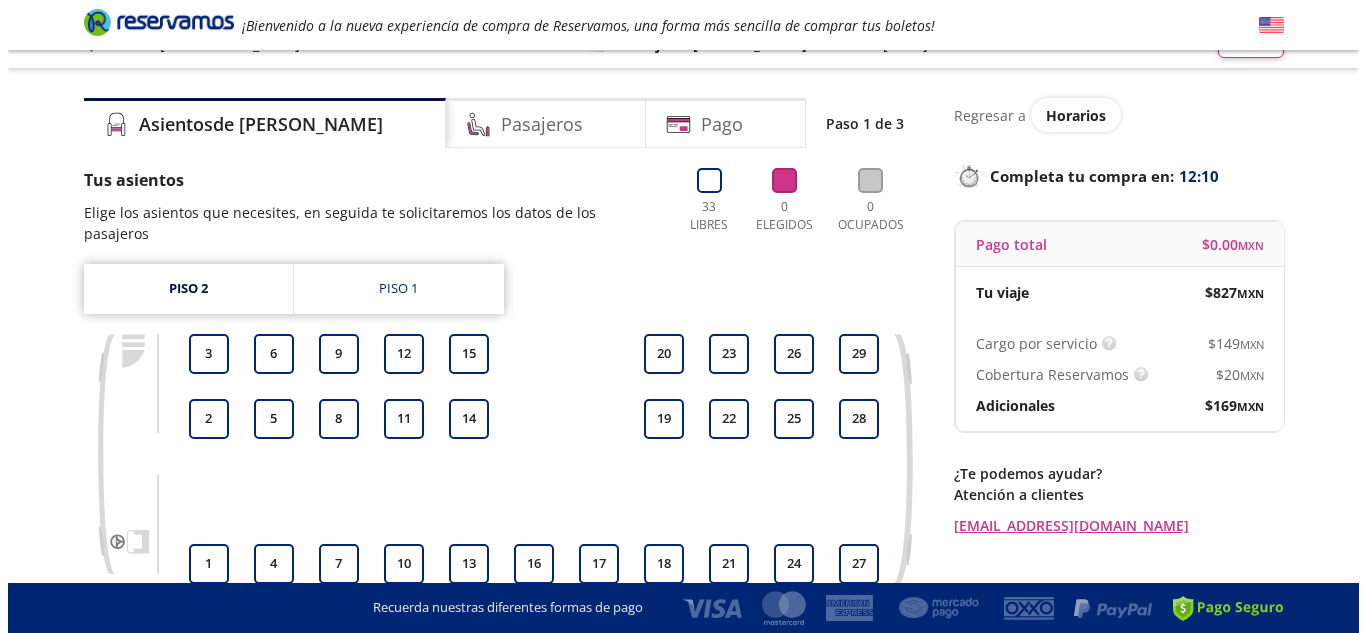 scroll, scrollTop: 0, scrollLeft: 0, axis: both 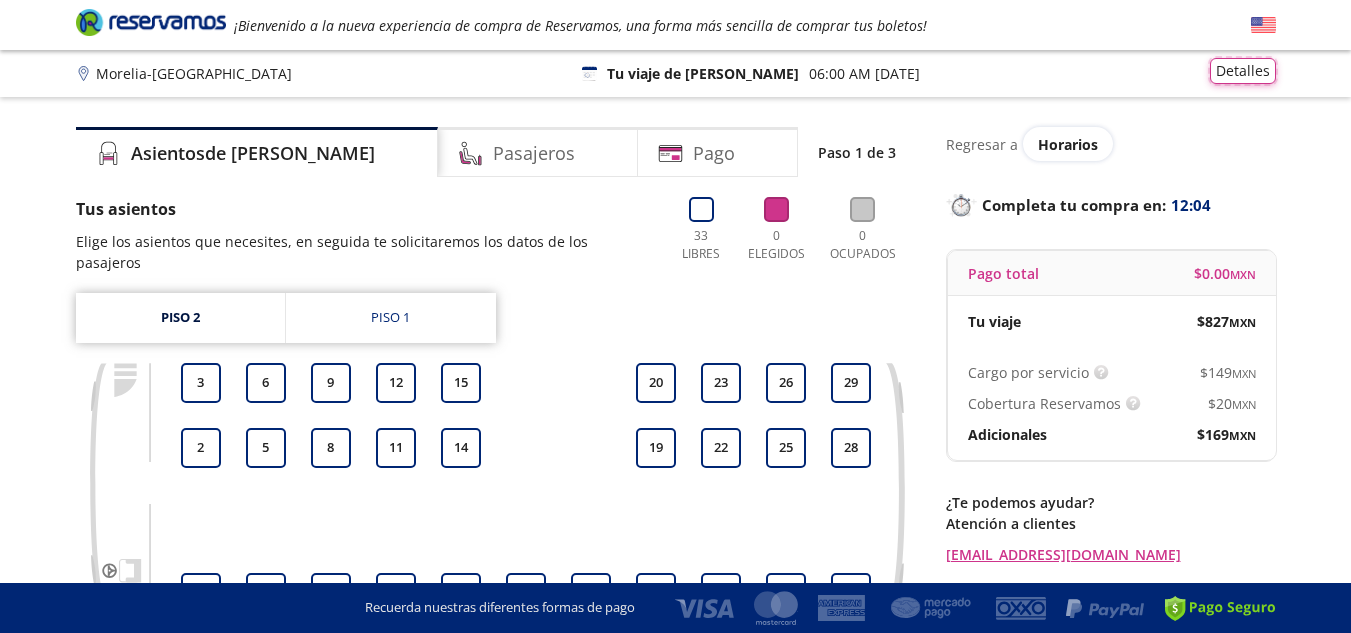 click on "Detalles" at bounding box center [1243, 71] 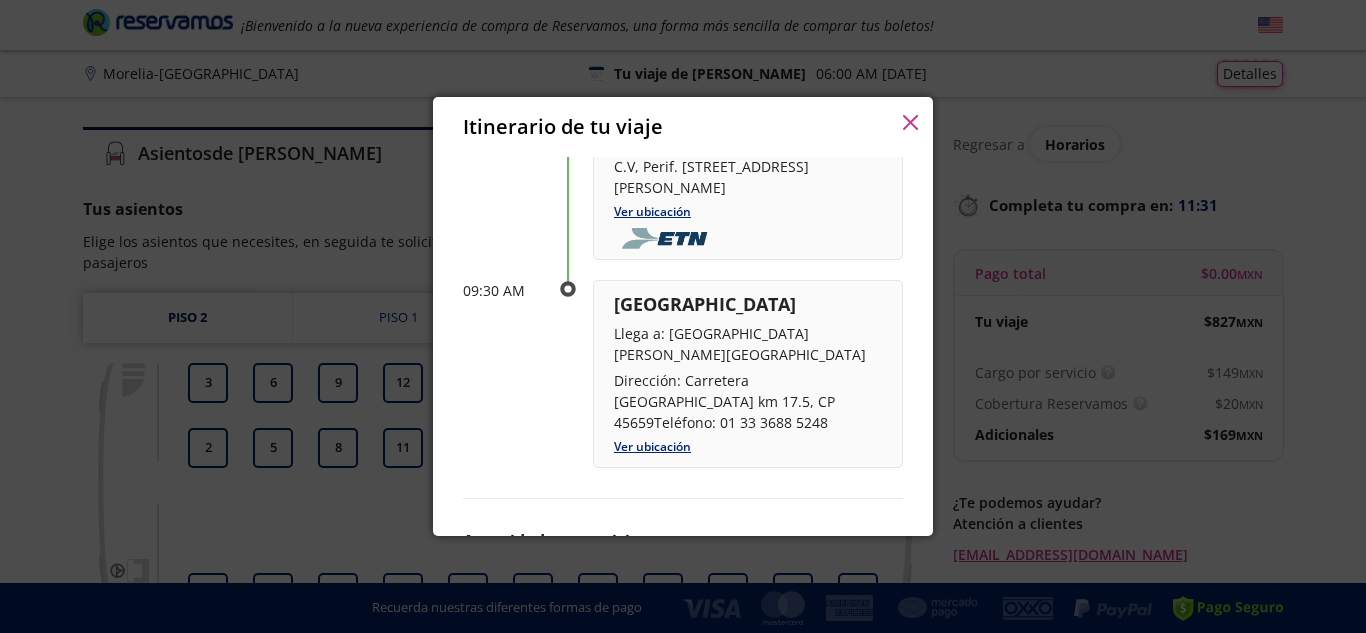 scroll, scrollTop: 158, scrollLeft: 0, axis: vertical 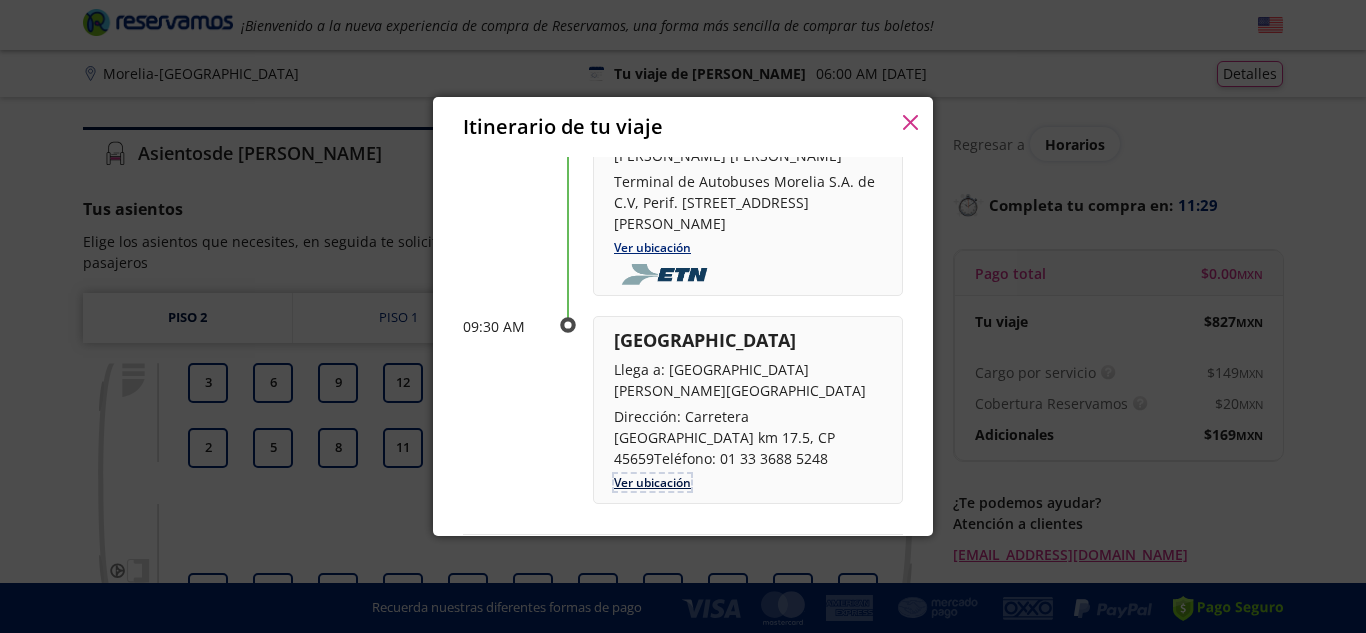 click on "Ver ubicación" at bounding box center [652, 482] 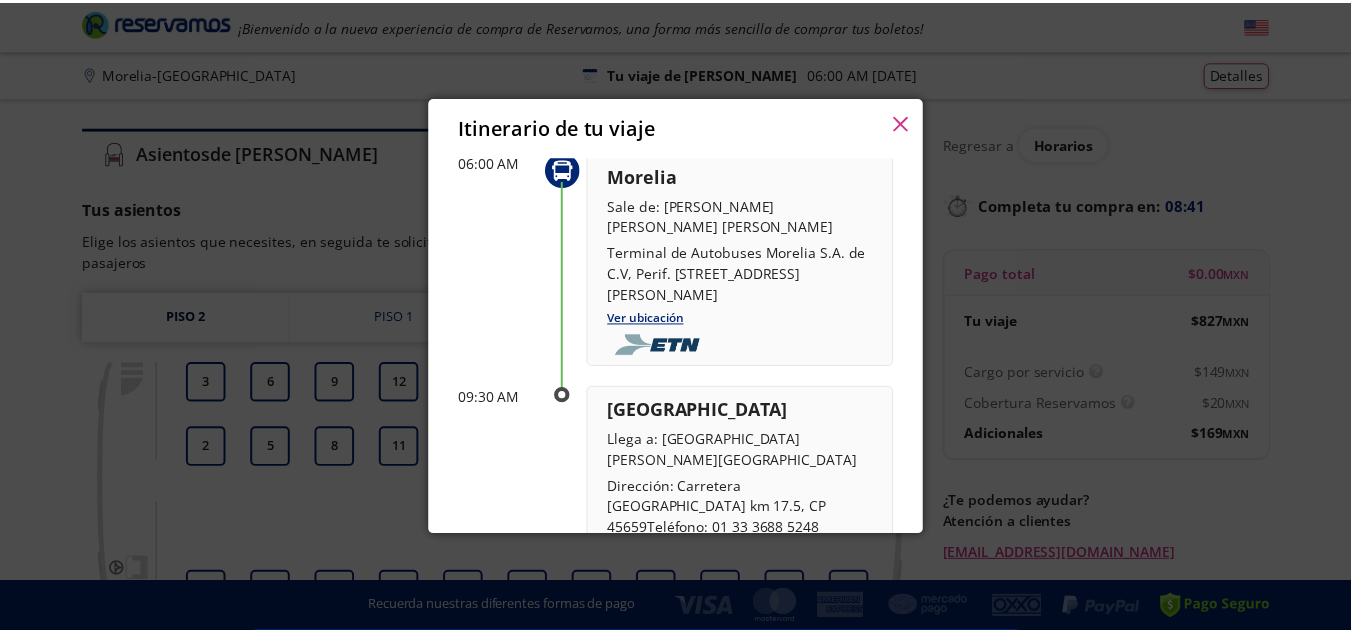 scroll, scrollTop: 0, scrollLeft: 0, axis: both 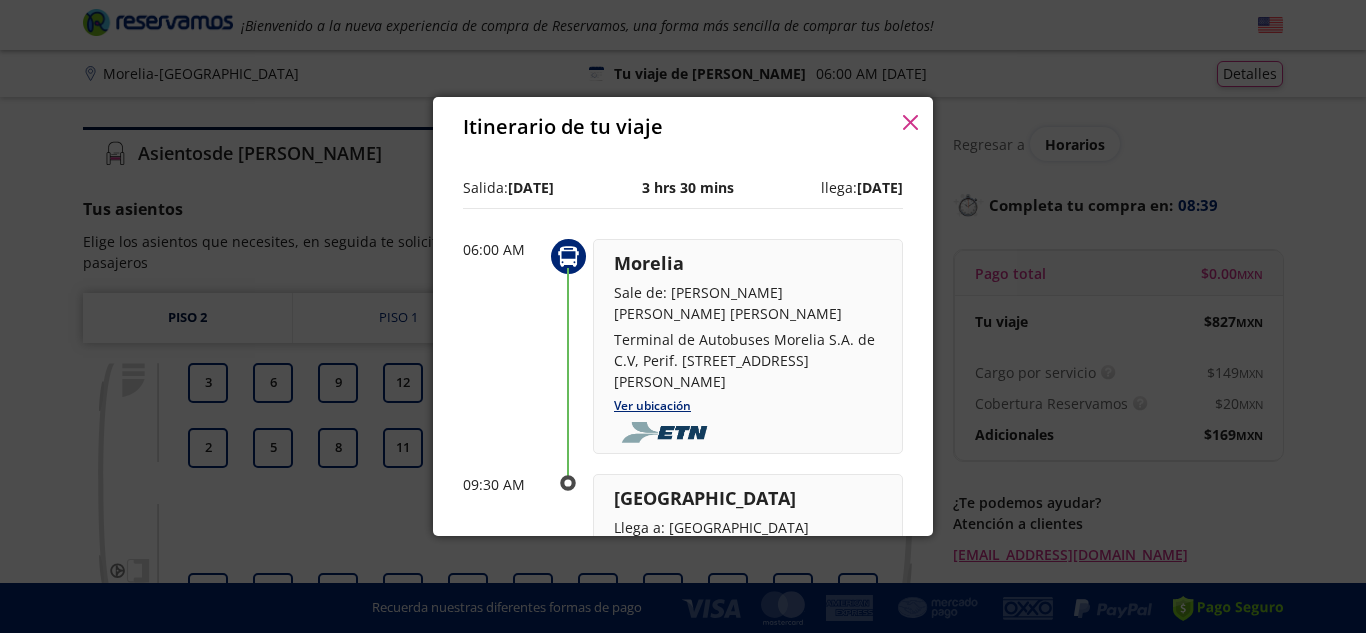click 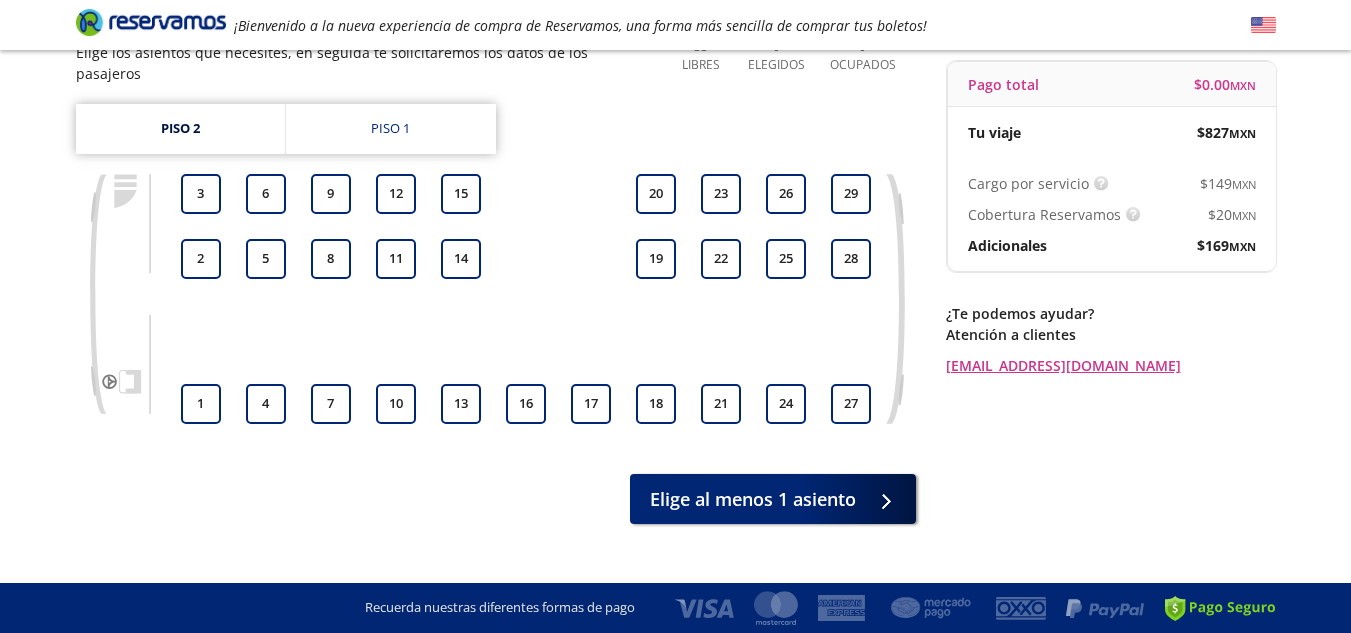 scroll, scrollTop: 0, scrollLeft: 0, axis: both 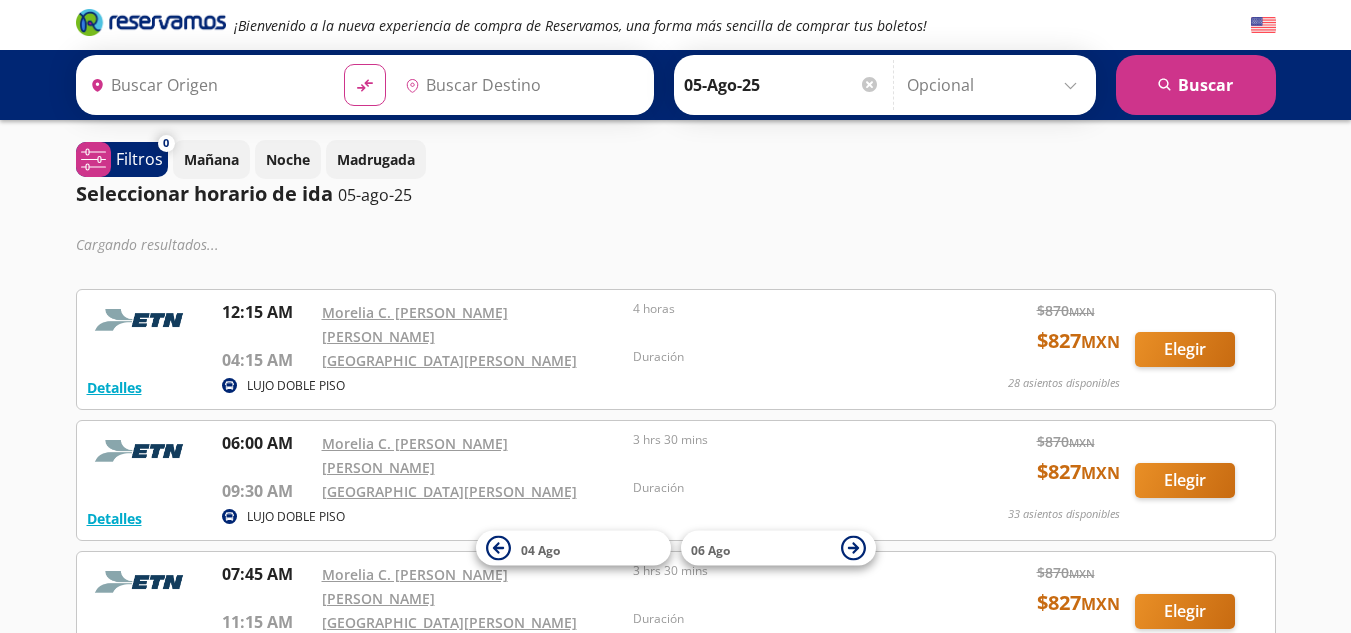 type on "[GEOGRAPHIC_DATA], [GEOGRAPHIC_DATA]" 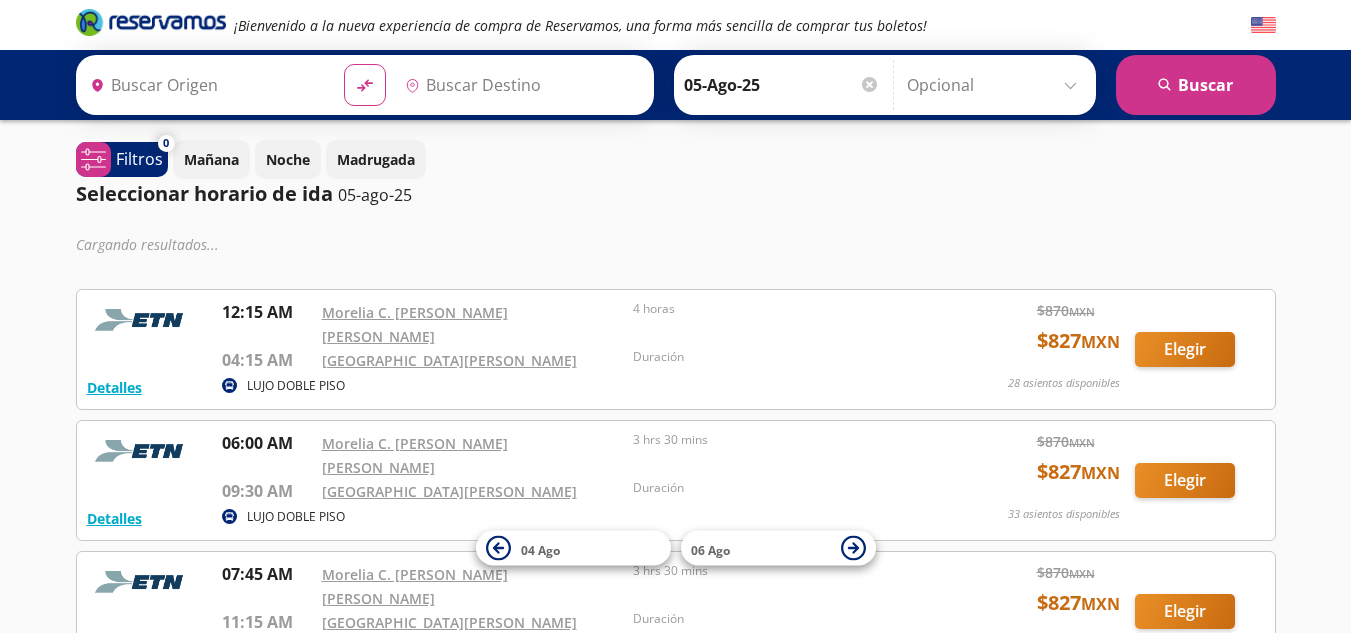 type on "[GEOGRAPHIC_DATA][PERSON_NAME], [GEOGRAPHIC_DATA]" 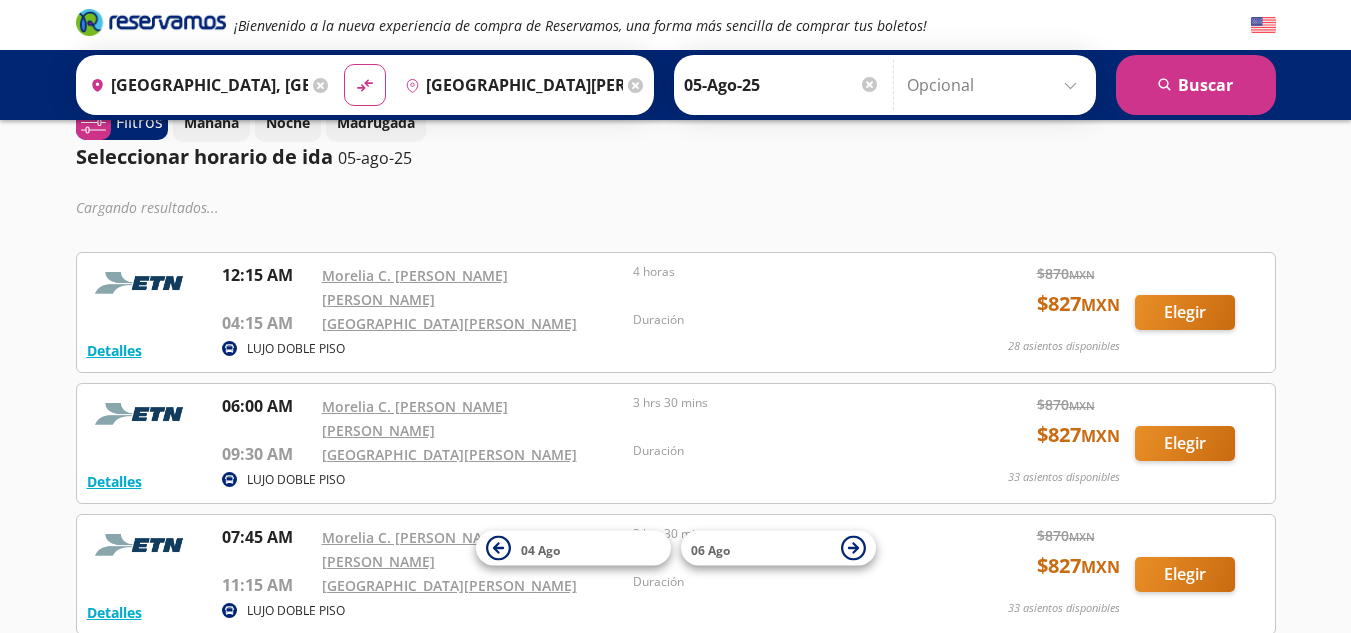 scroll, scrollTop: 35, scrollLeft: 0, axis: vertical 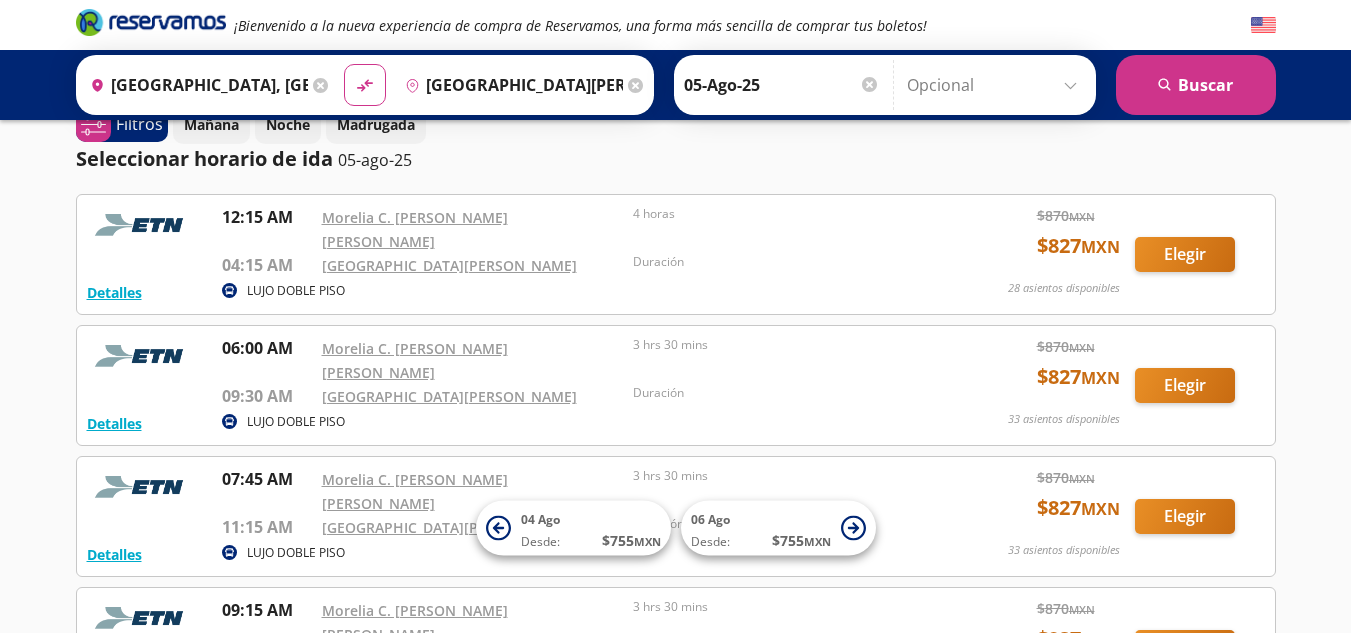 click on "Detalles LUJO DOBLE PISO 07:45 AM Morelia C. [PERSON_NAME] [PERSON_NAME] 11:15 AM [GEOGRAPHIC_DATA][PERSON_NAME] y Costilla 3 hrs 30 mins Duración $ 870  MXN $ 827  MXN 33 asientos disponibles Elegir 33 asientos disponibles Detalles Elegir" at bounding box center (676, 516) 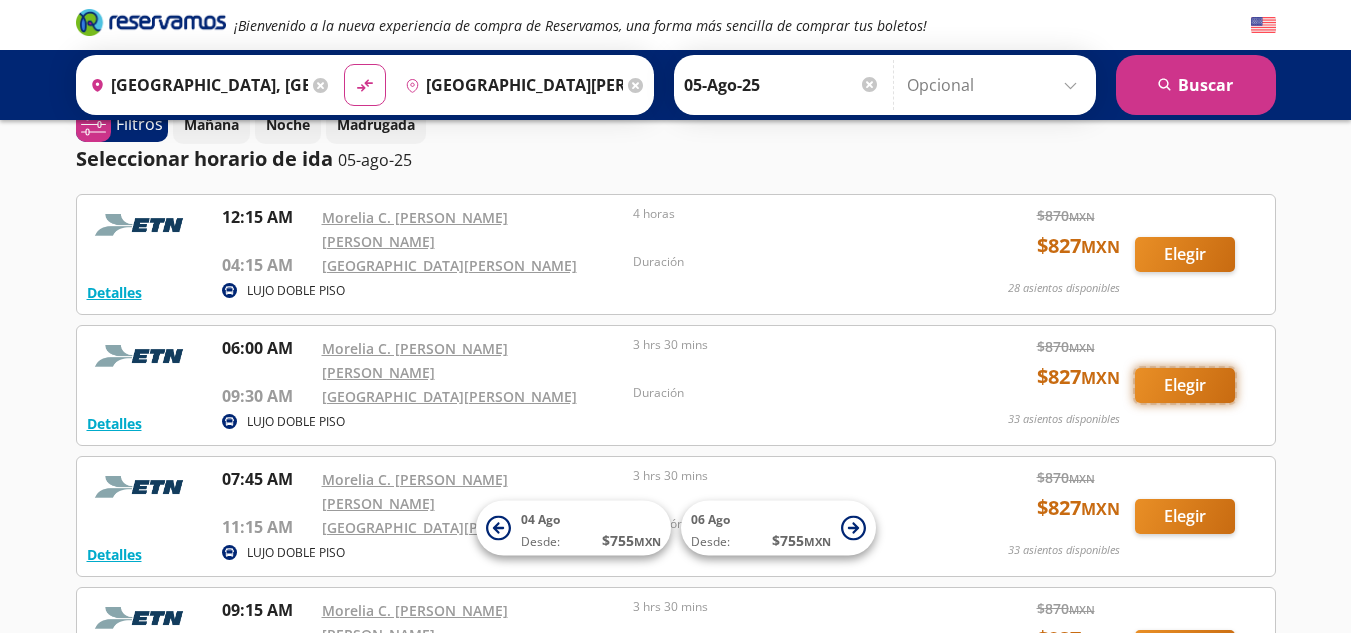 click on "Elegir" at bounding box center (1185, 385) 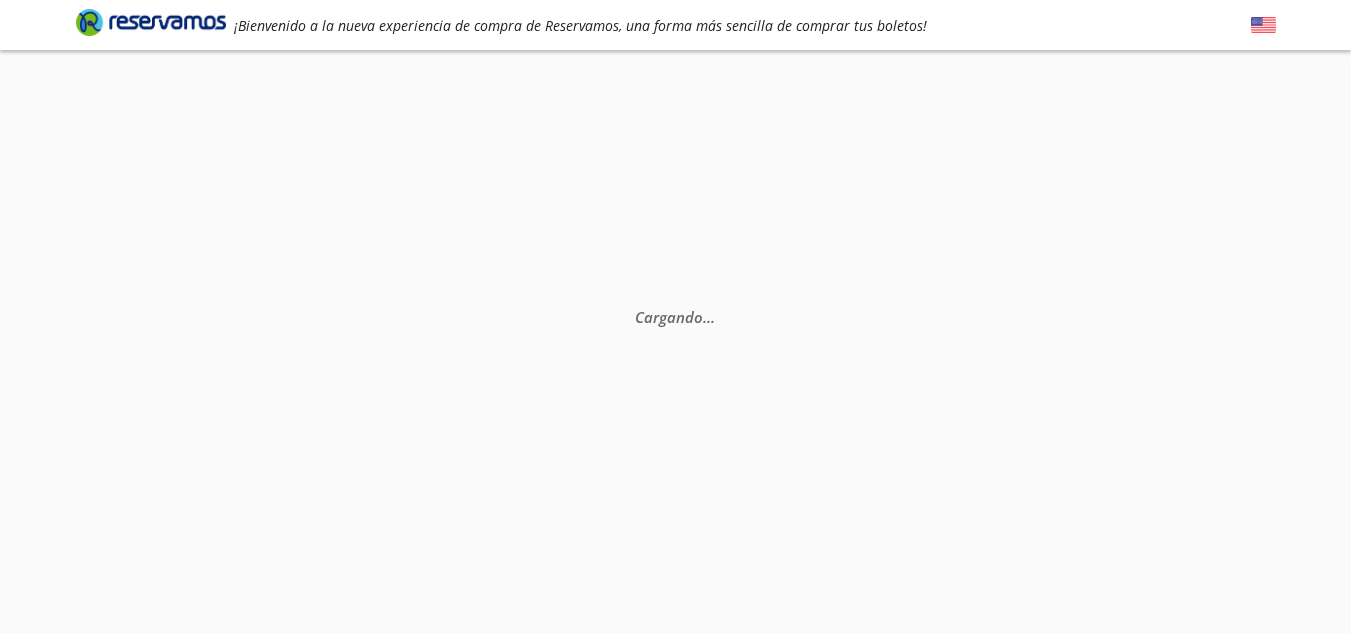 scroll, scrollTop: 0, scrollLeft: 0, axis: both 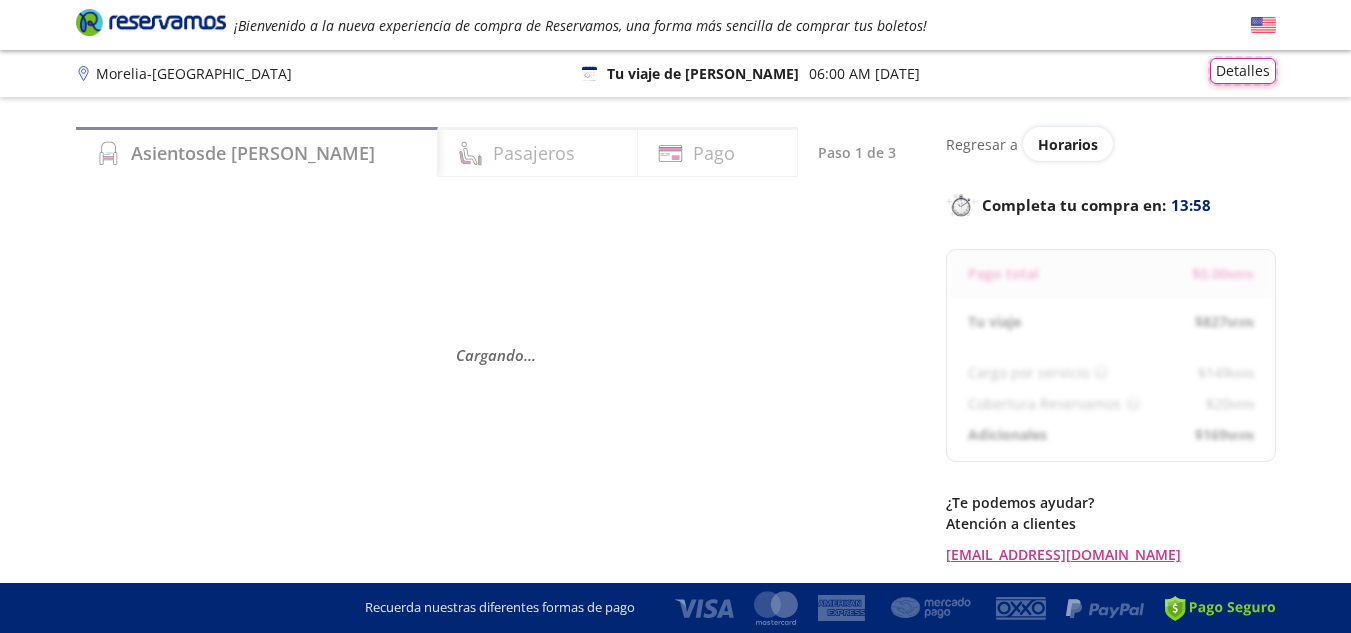 click on "Detalles" at bounding box center (1243, 71) 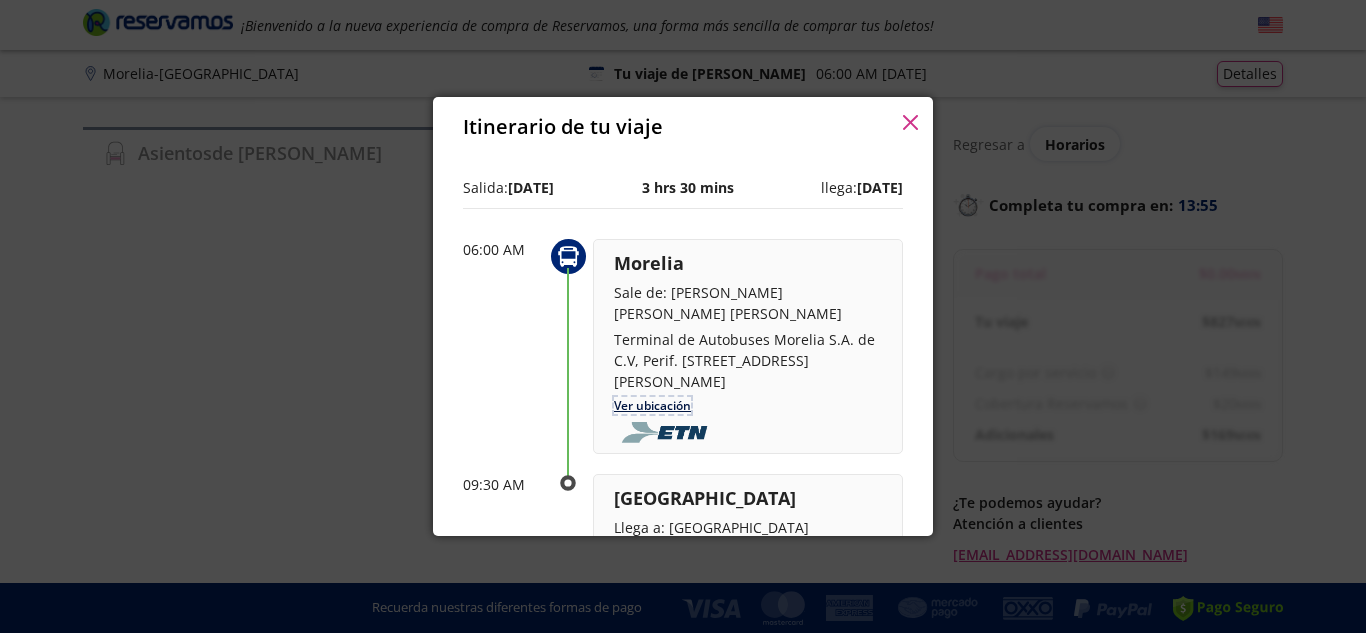 click on "Ver ubicación" at bounding box center [652, 405] 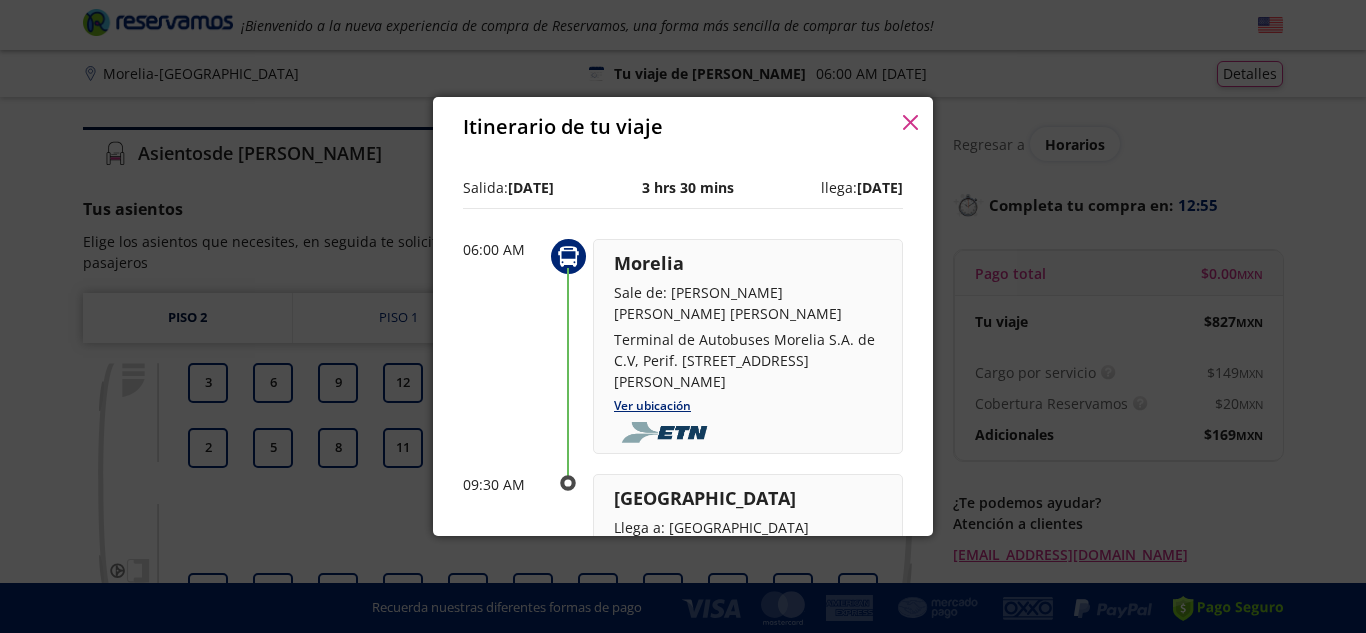 click at bounding box center [910, 124] 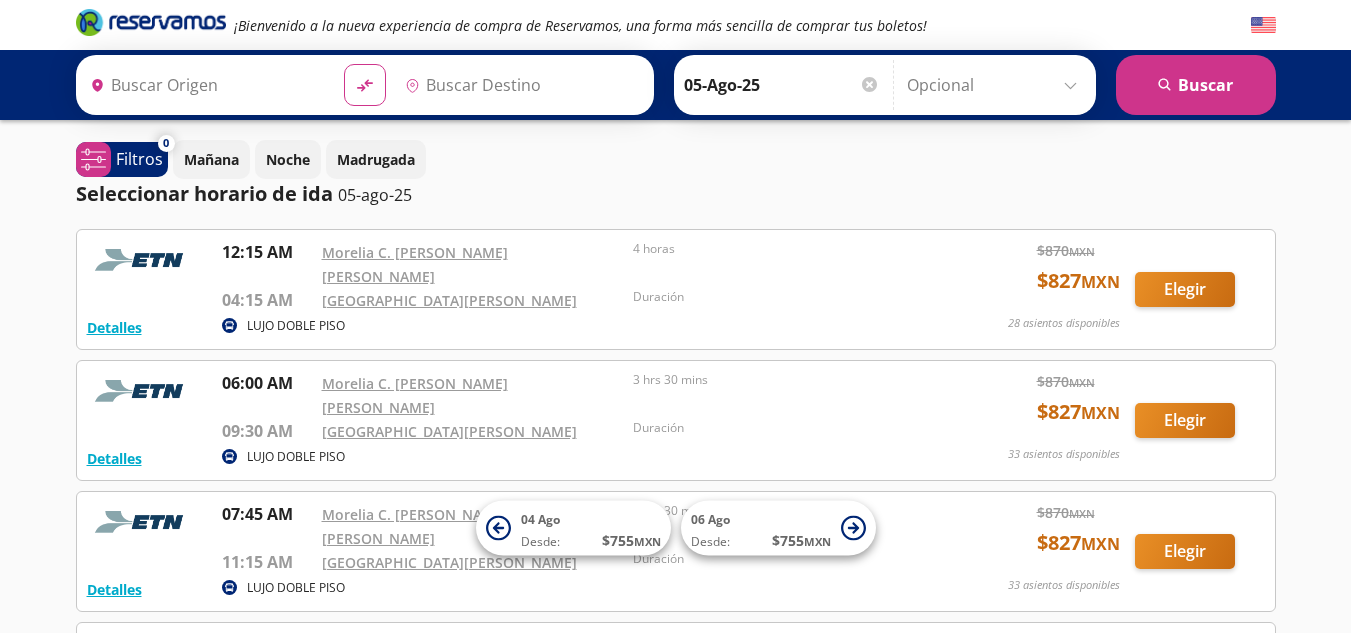 type on "[GEOGRAPHIC_DATA], [GEOGRAPHIC_DATA]" 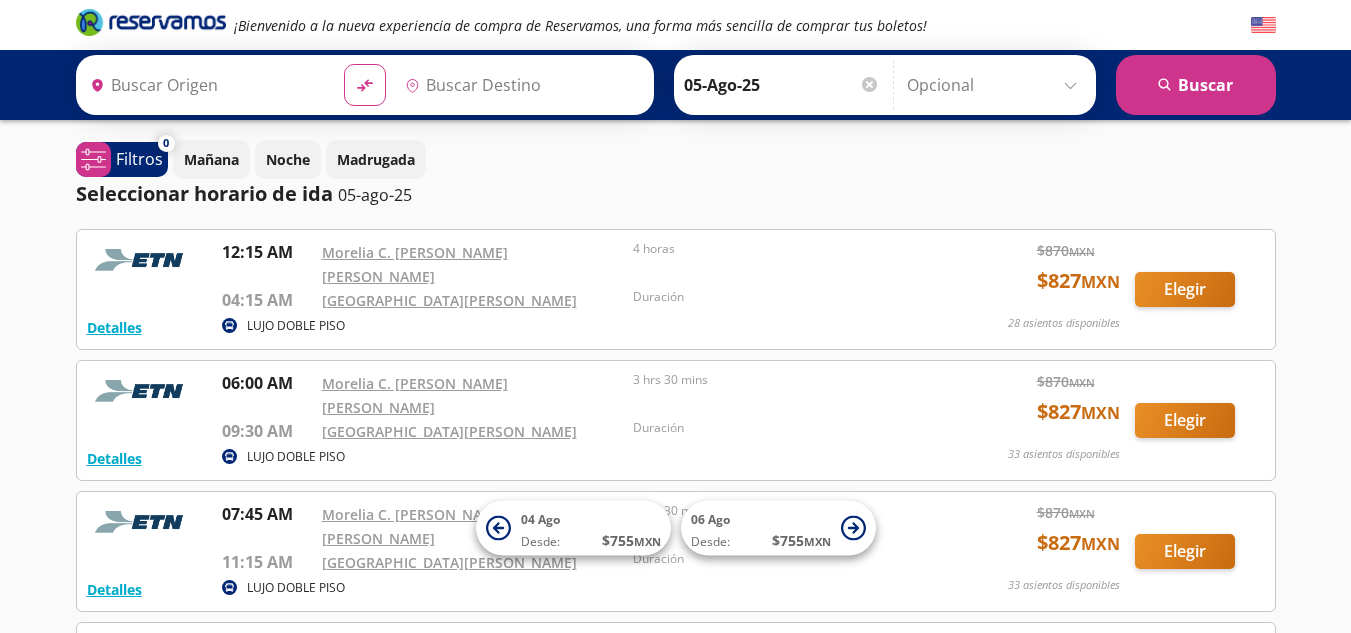type on "[GEOGRAPHIC_DATA][PERSON_NAME], [GEOGRAPHIC_DATA]" 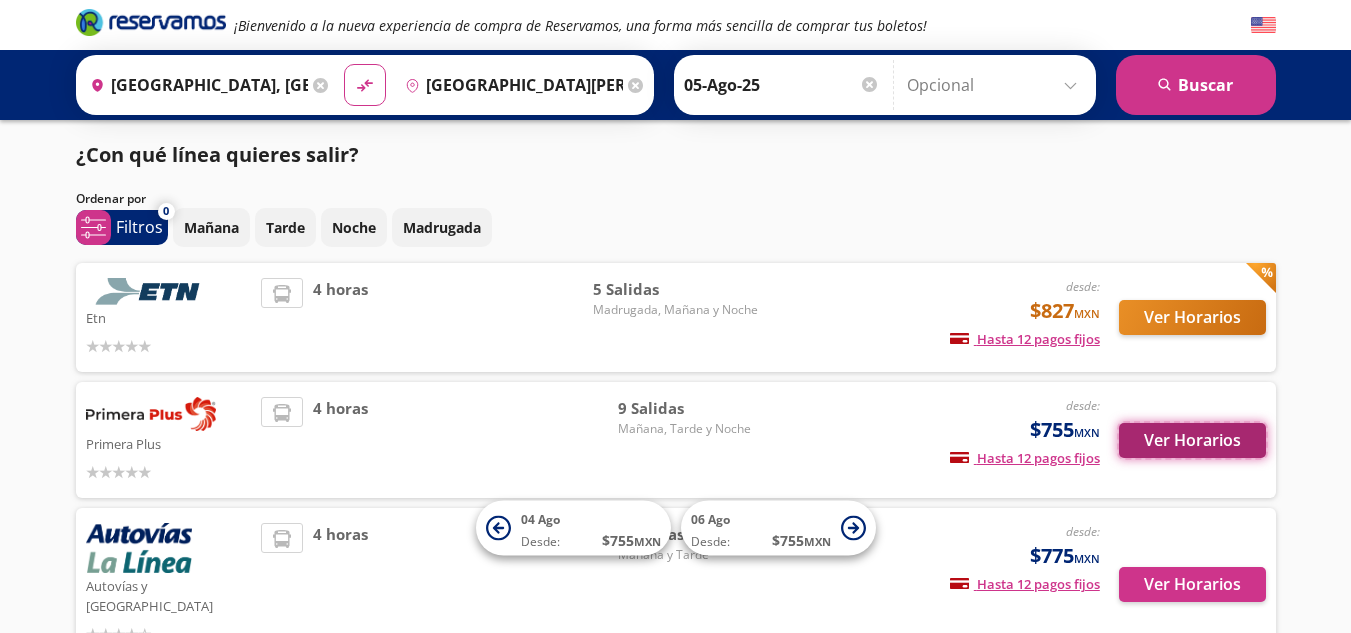 click on "Ver Horarios" at bounding box center (1192, 440) 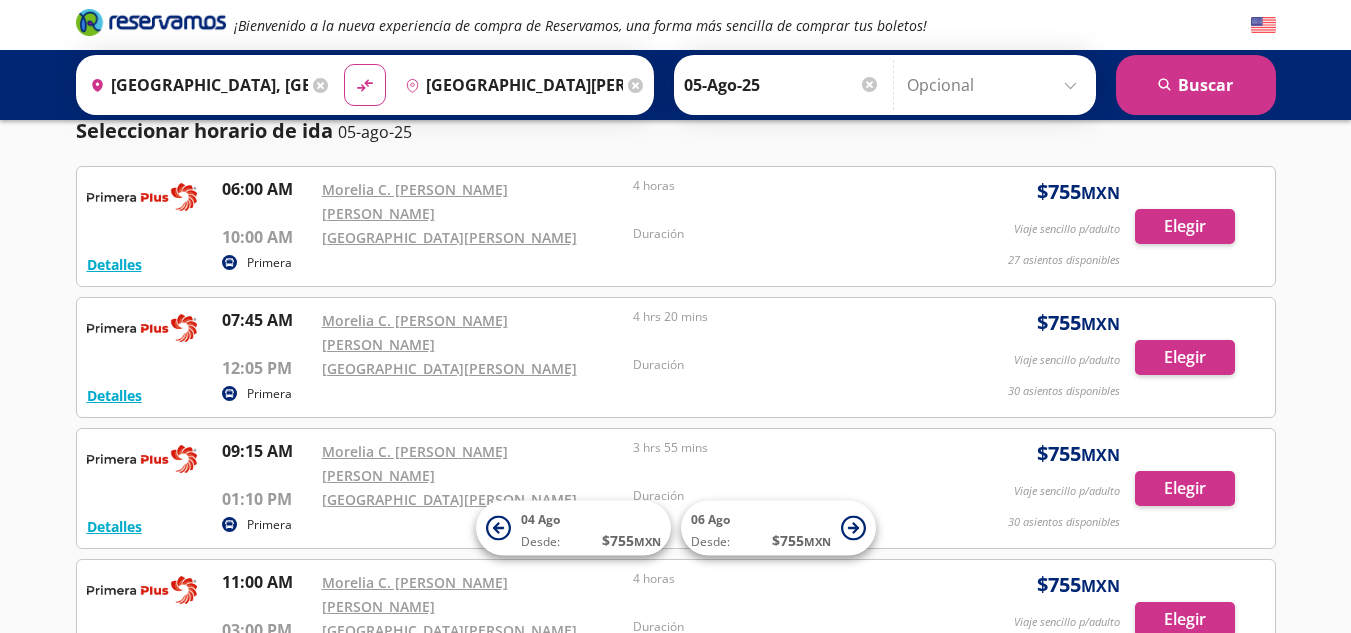 scroll, scrollTop: 78, scrollLeft: 0, axis: vertical 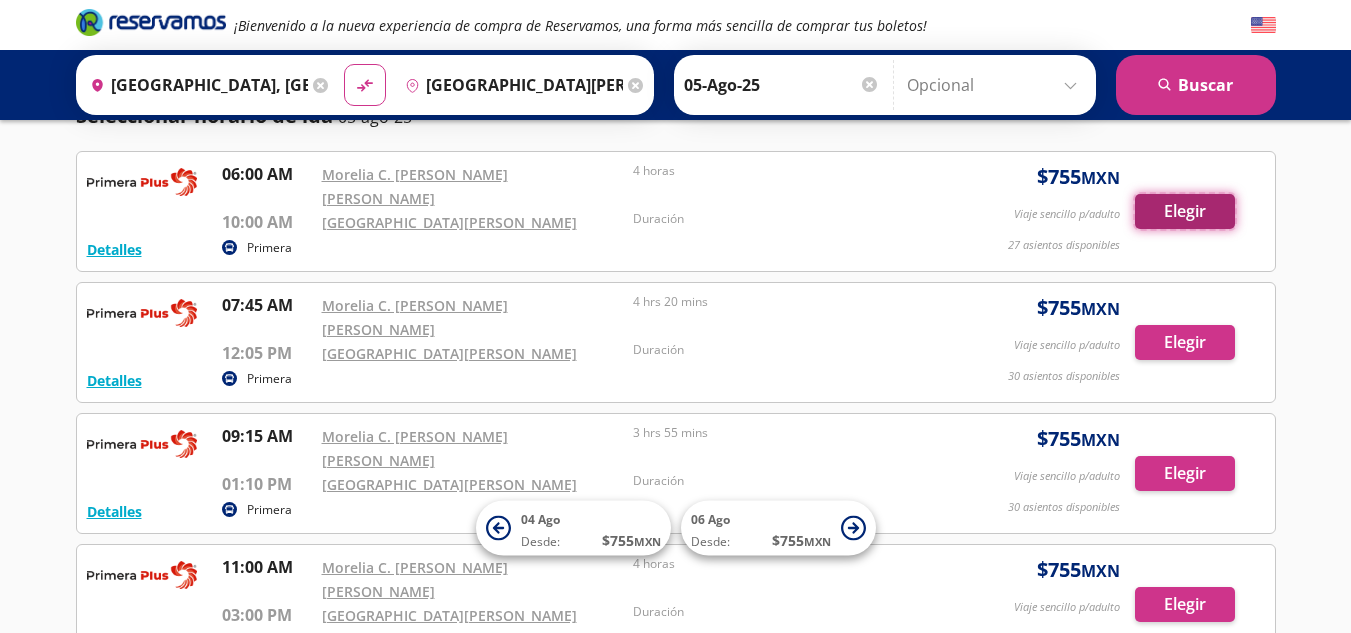 click on "Elegir" at bounding box center [1185, 211] 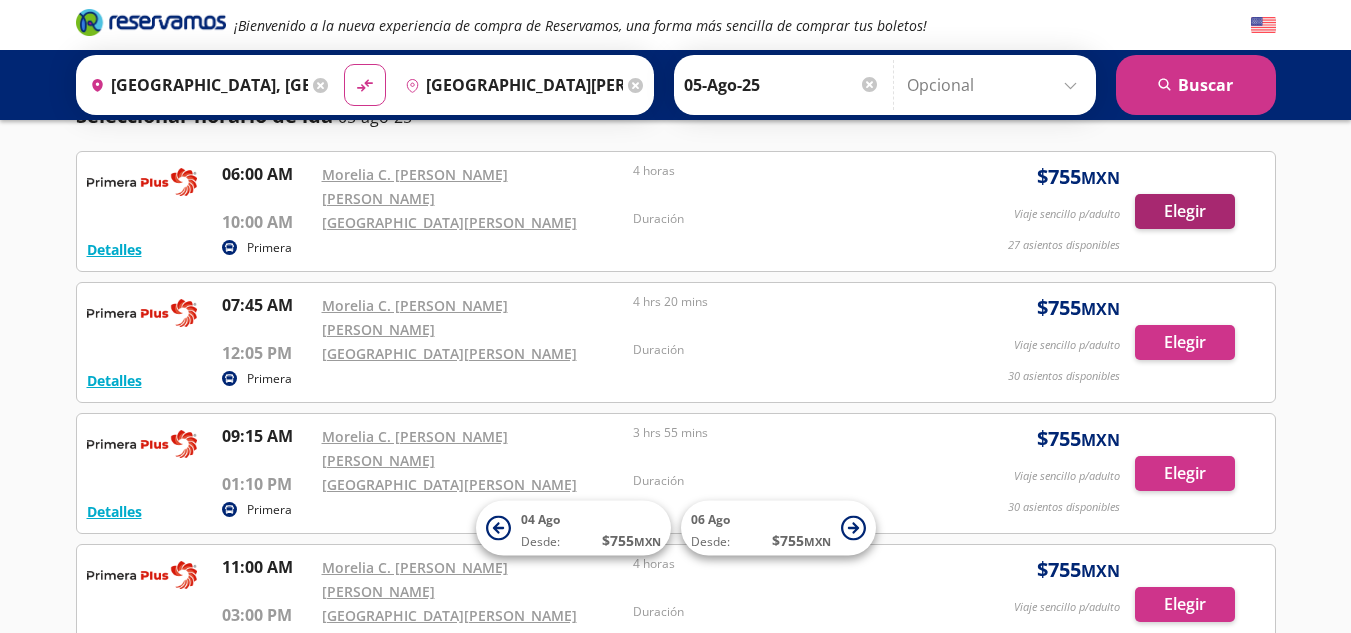scroll, scrollTop: 0, scrollLeft: 0, axis: both 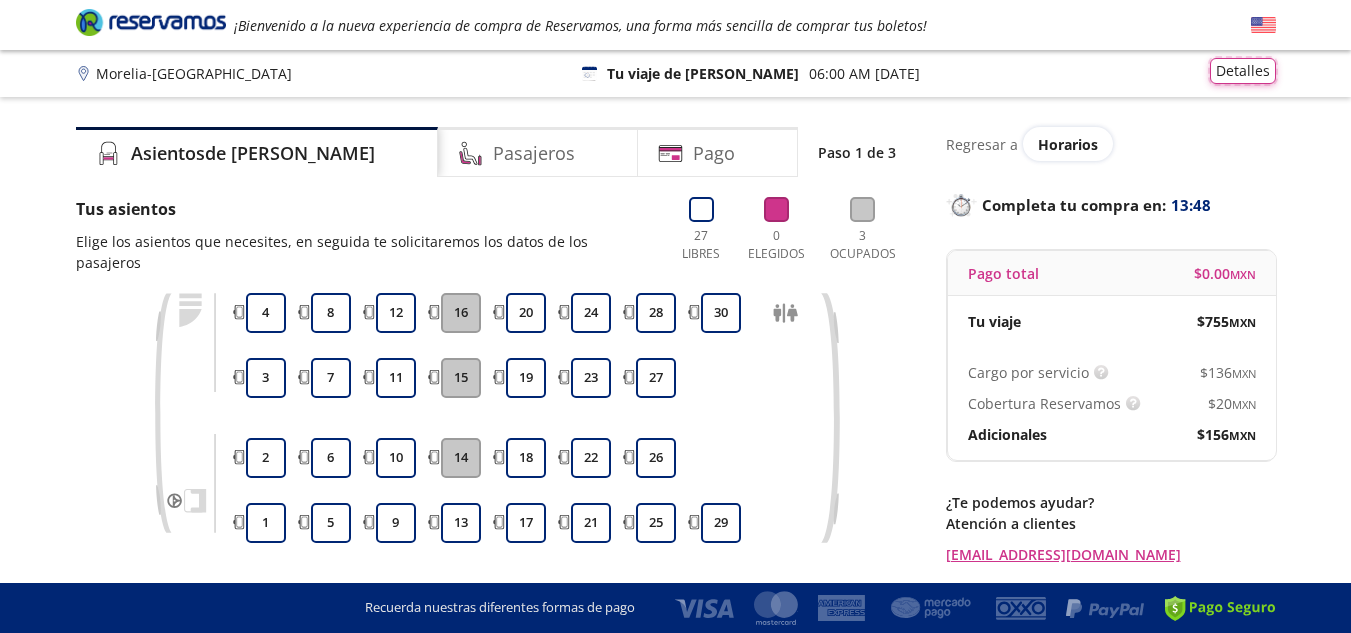click on "Detalles" at bounding box center [1243, 71] 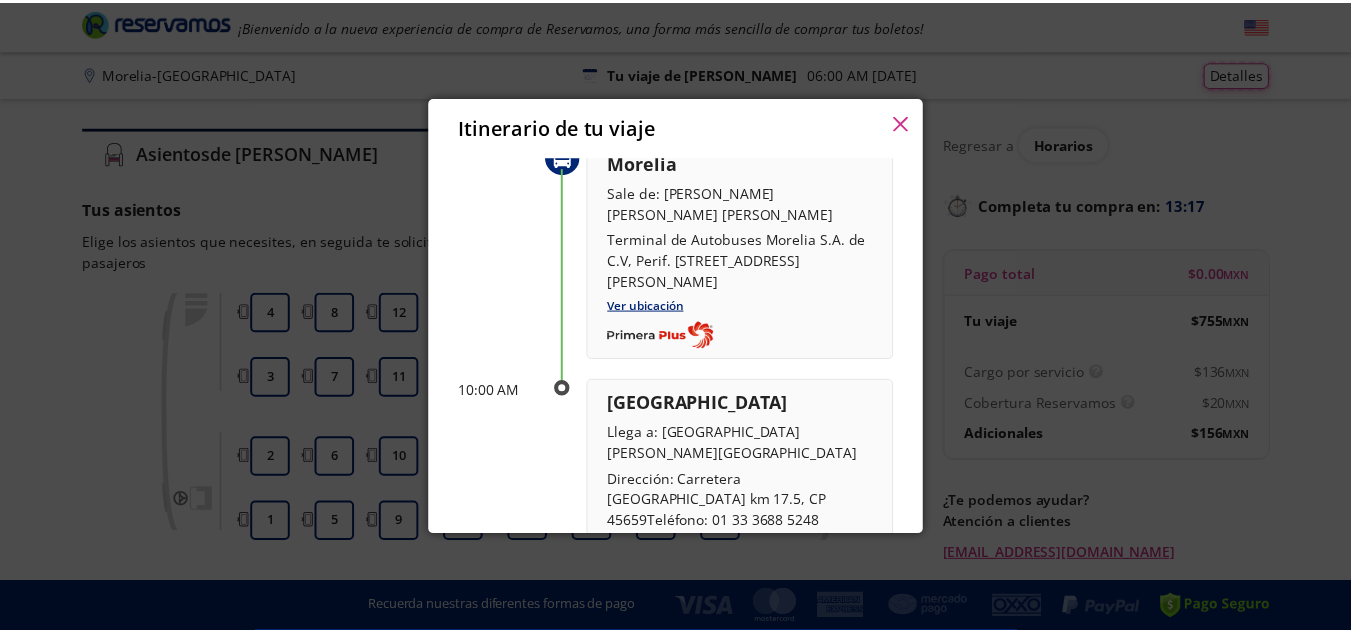 scroll, scrollTop: 0, scrollLeft: 0, axis: both 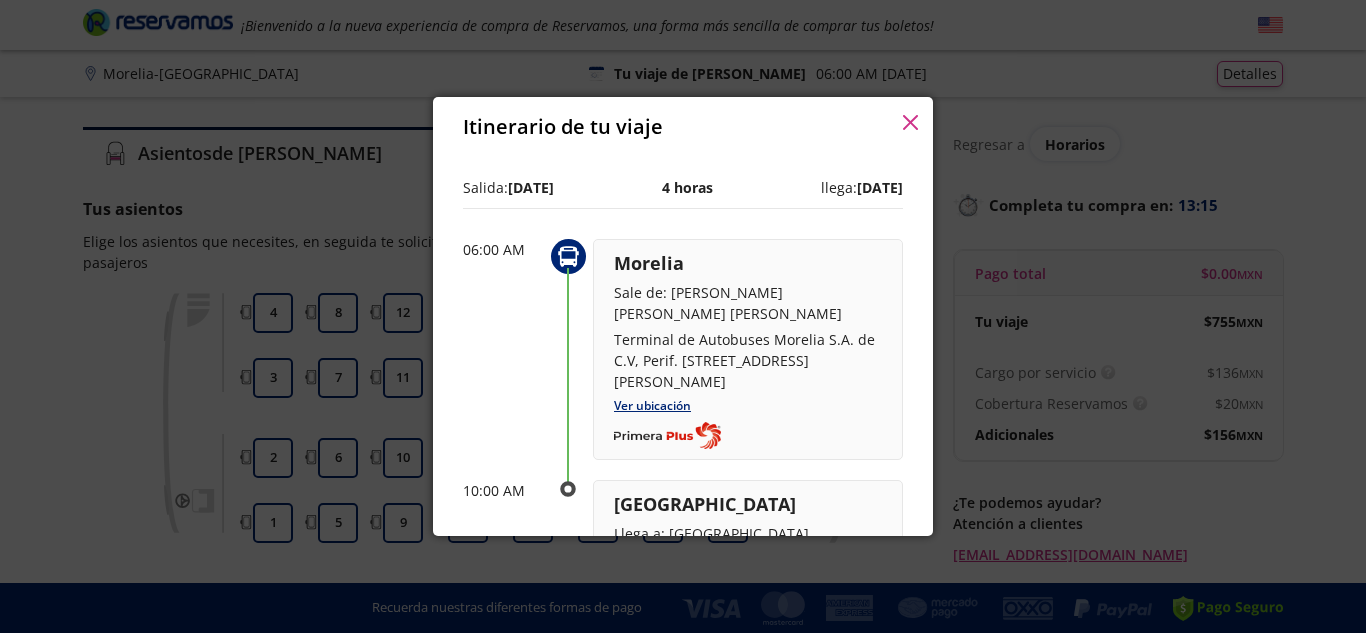 click 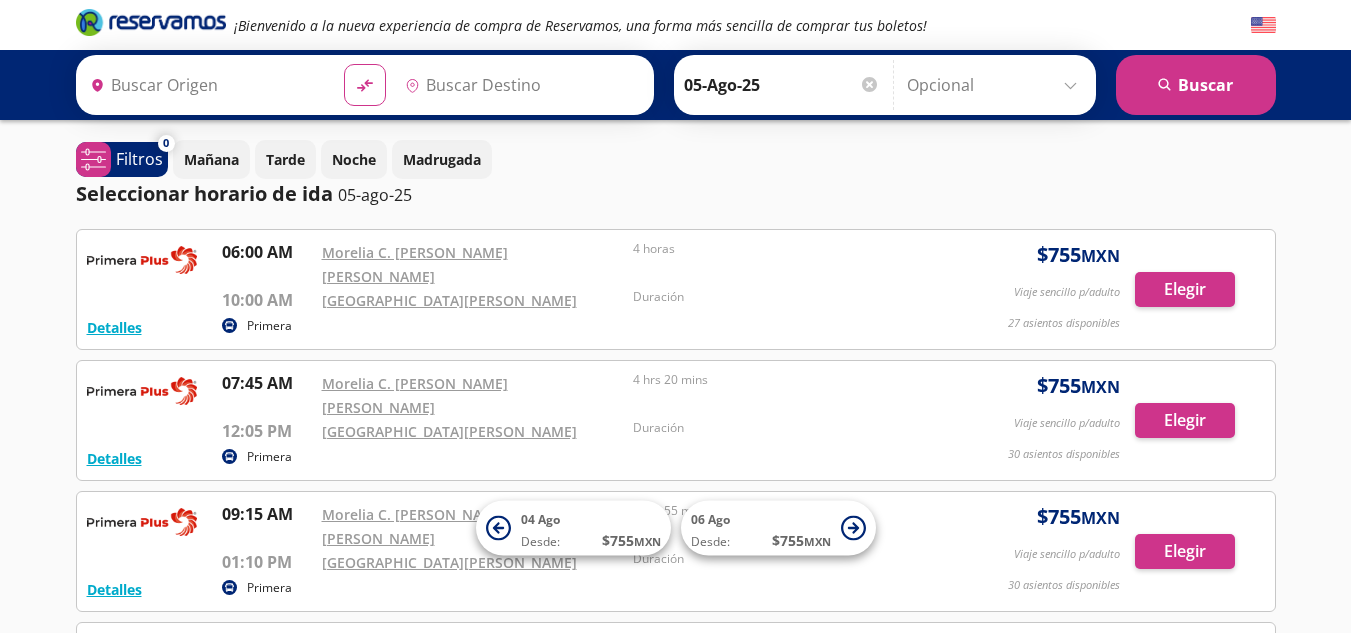 type on "[GEOGRAPHIC_DATA], [GEOGRAPHIC_DATA]" 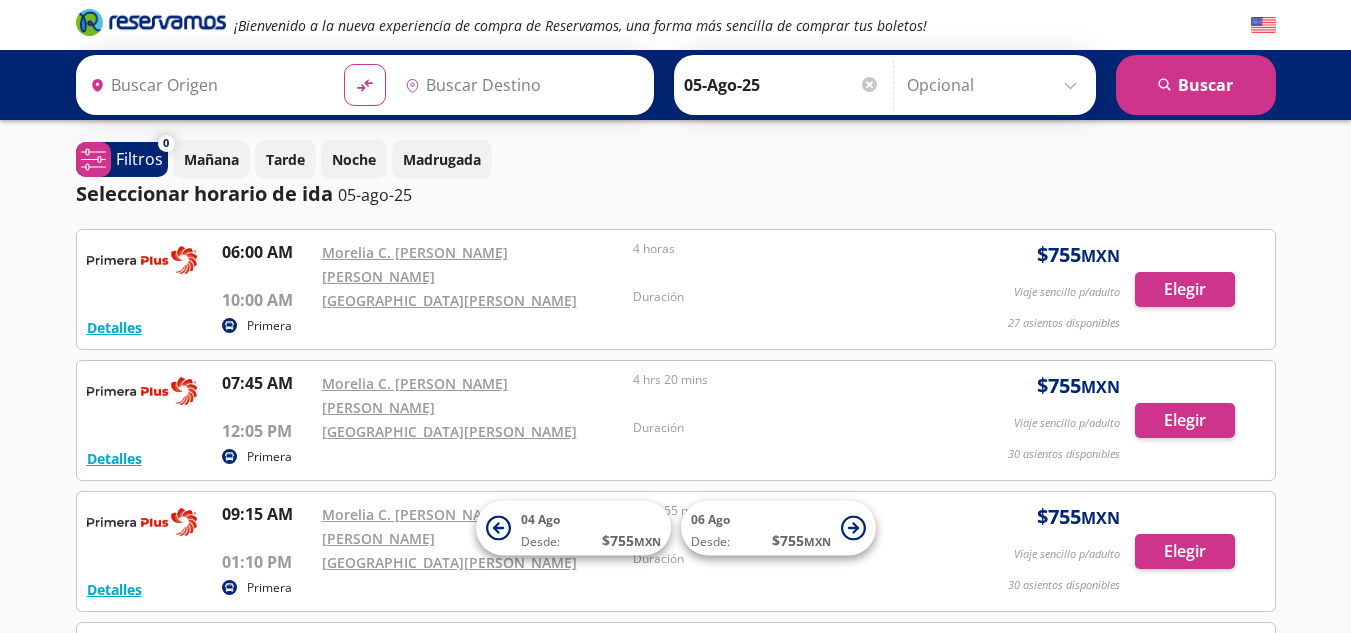 type on "[GEOGRAPHIC_DATA][PERSON_NAME], [GEOGRAPHIC_DATA]" 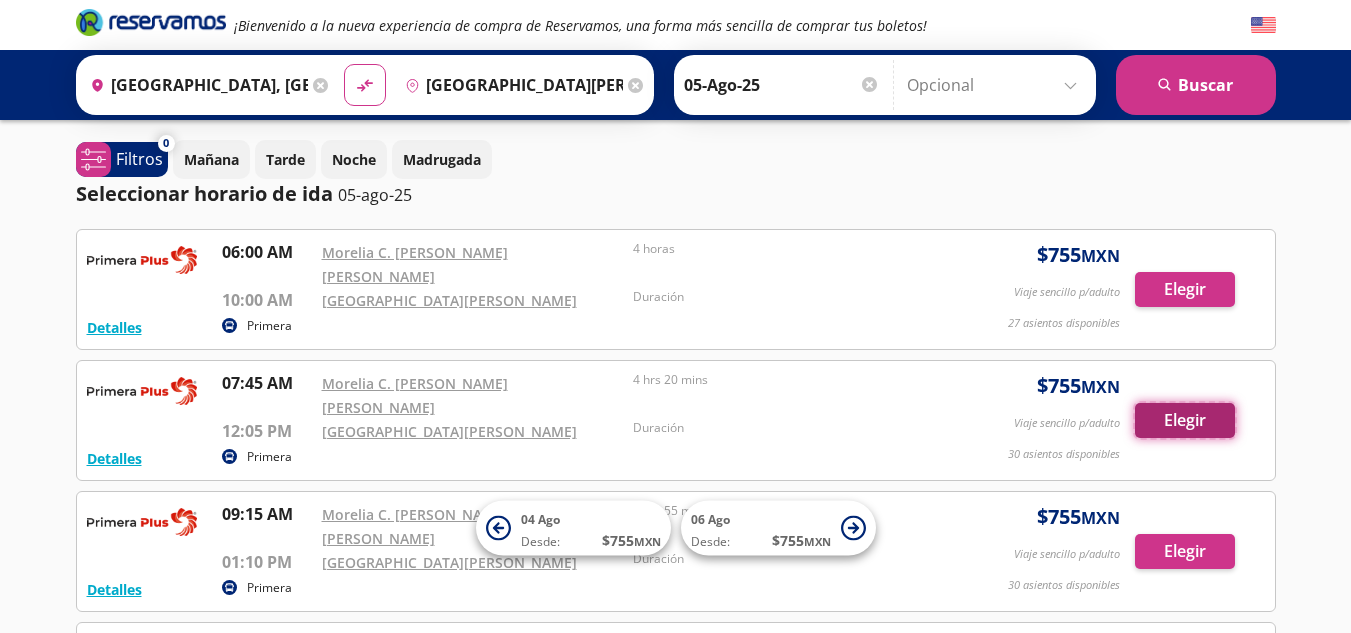click on "Elegir" at bounding box center [1185, 420] 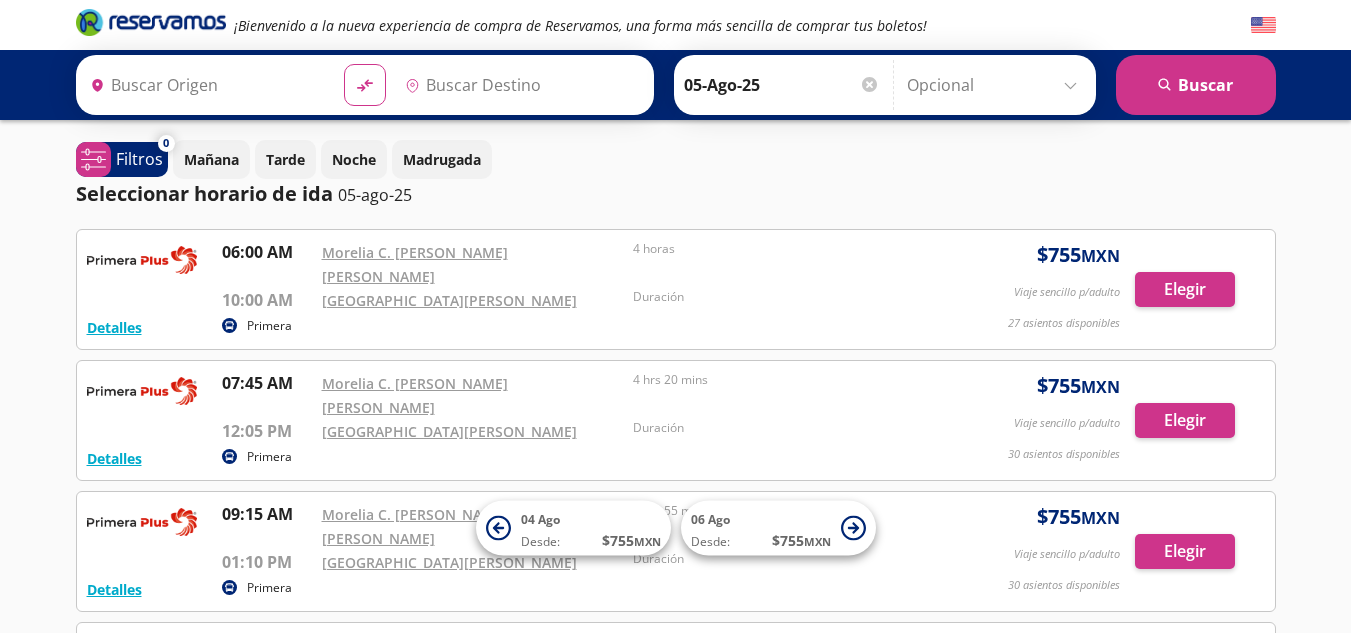 type on "[GEOGRAPHIC_DATA][PERSON_NAME], [GEOGRAPHIC_DATA]" 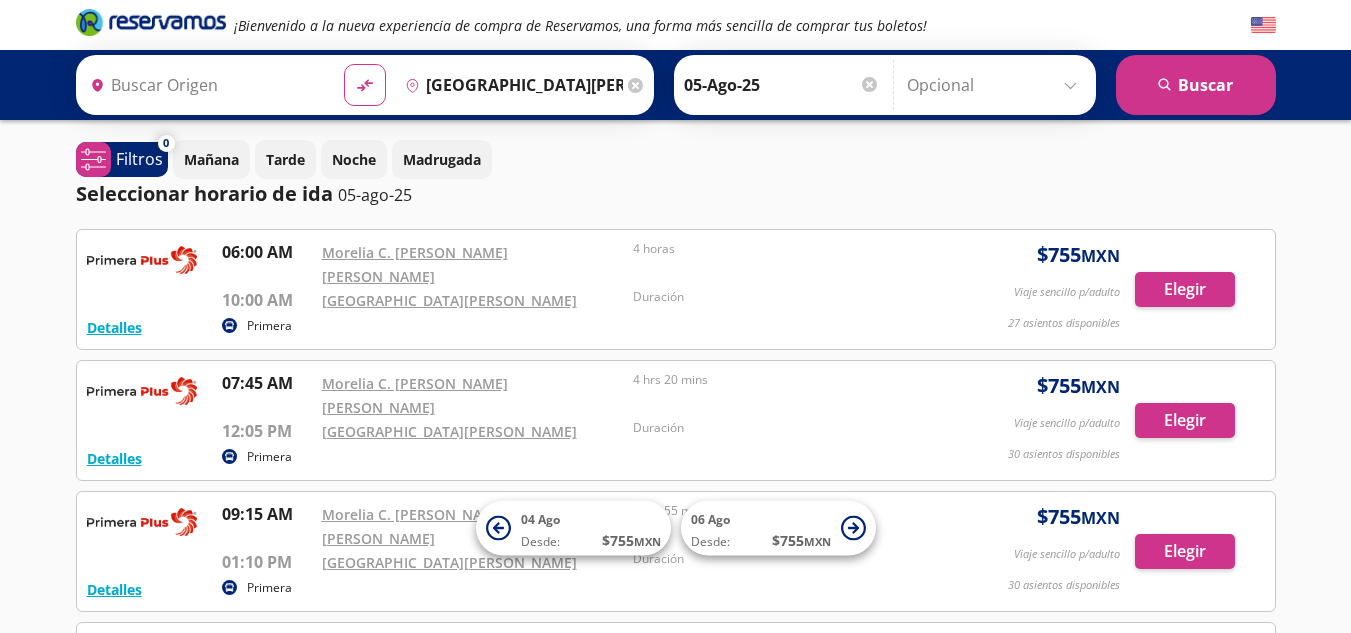 type on "[GEOGRAPHIC_DATA], [GEOGRAPHIC_DATA]" 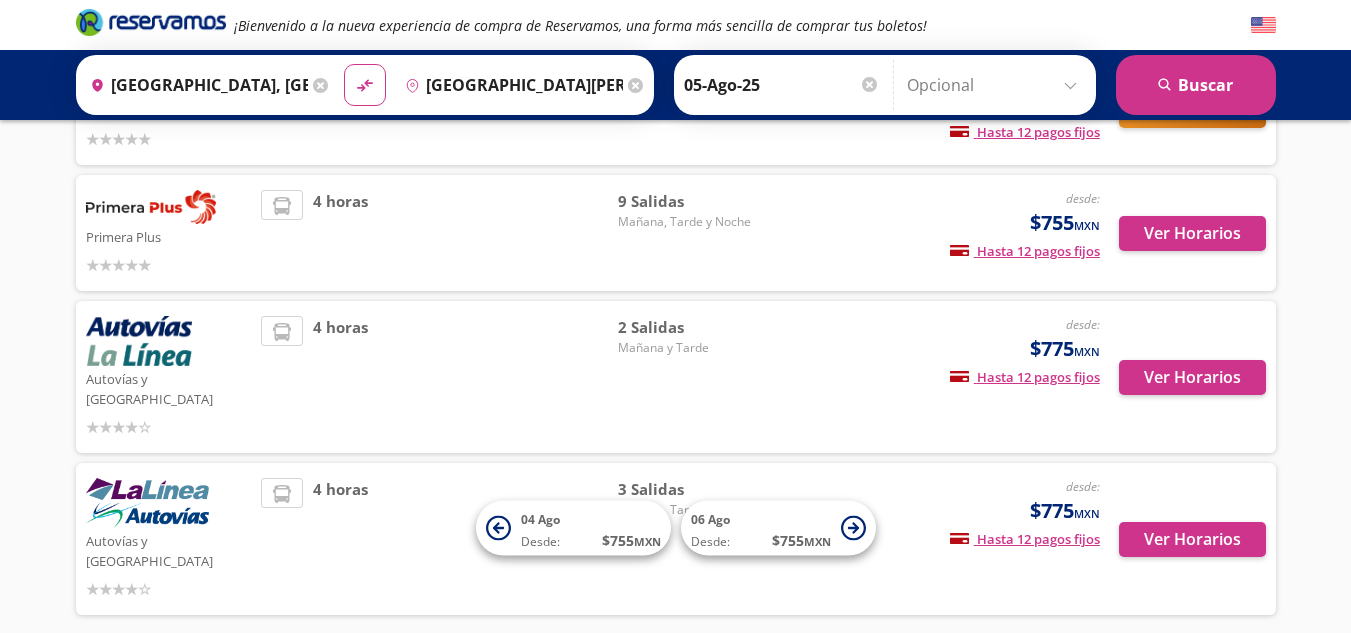 scroll, scrollTop: 261, scrollLeft: 0, axis: vertical 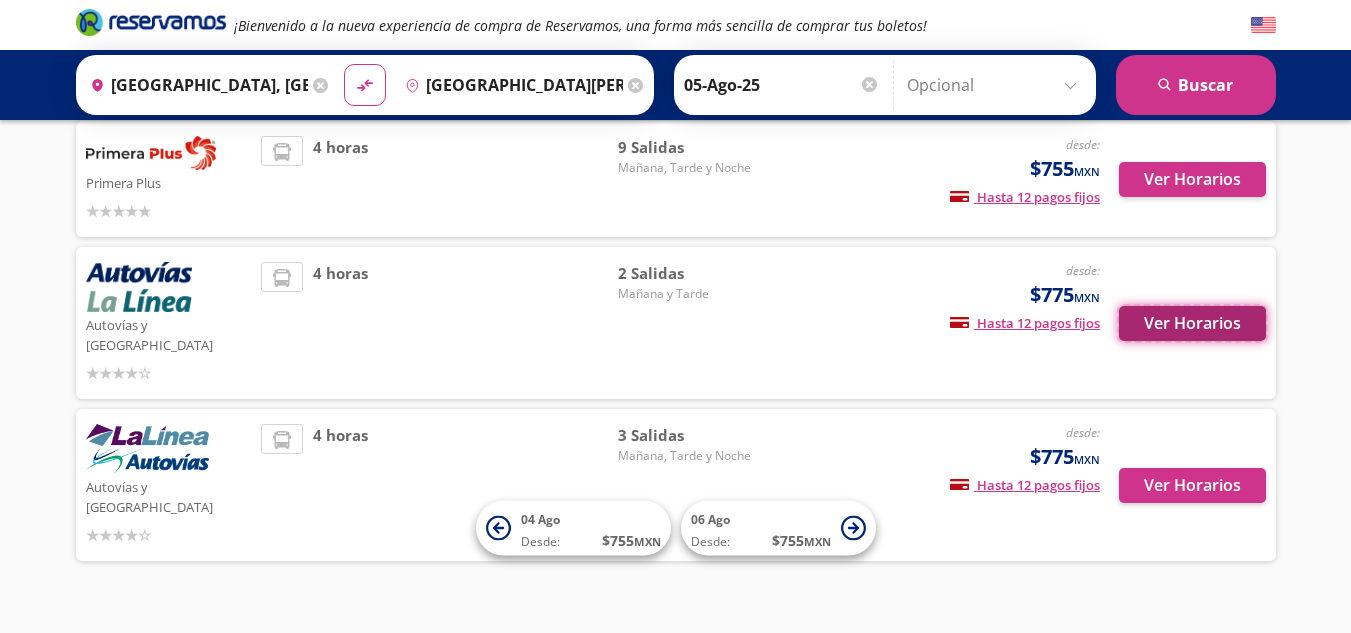 click on "Ver Horarios" at bounding box center (1192, 323) 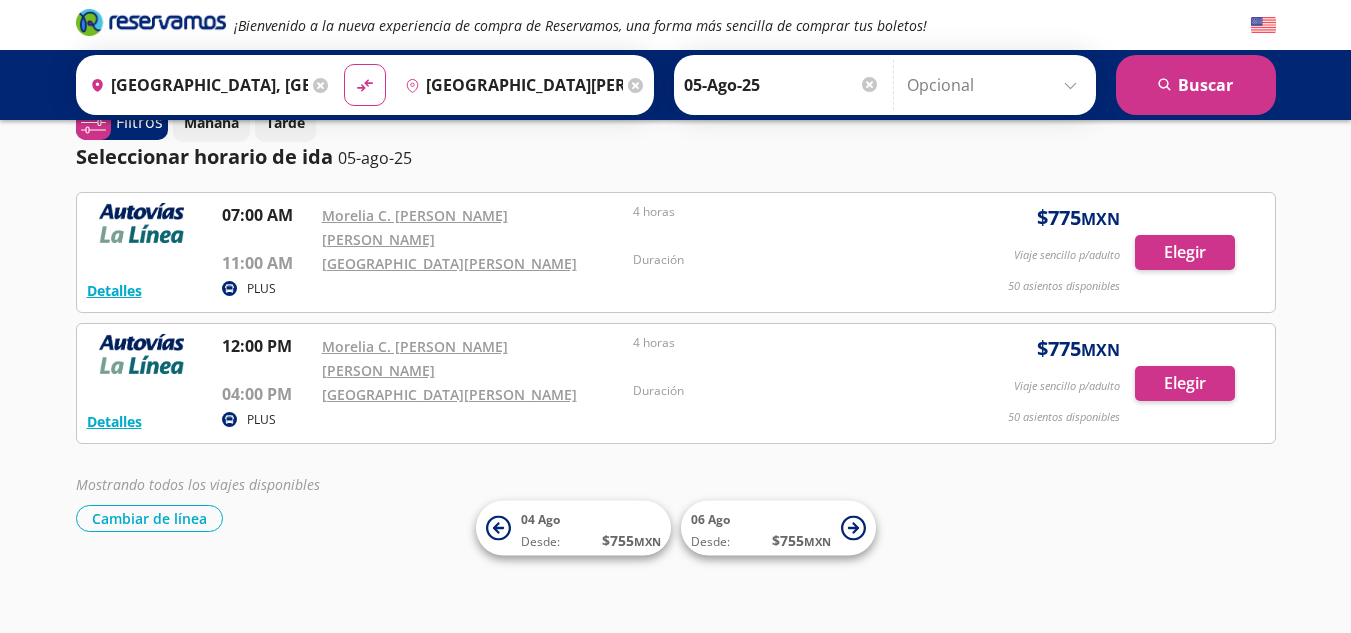 scroll, scrollTop: 0, scrollLeft: 0, axis: both 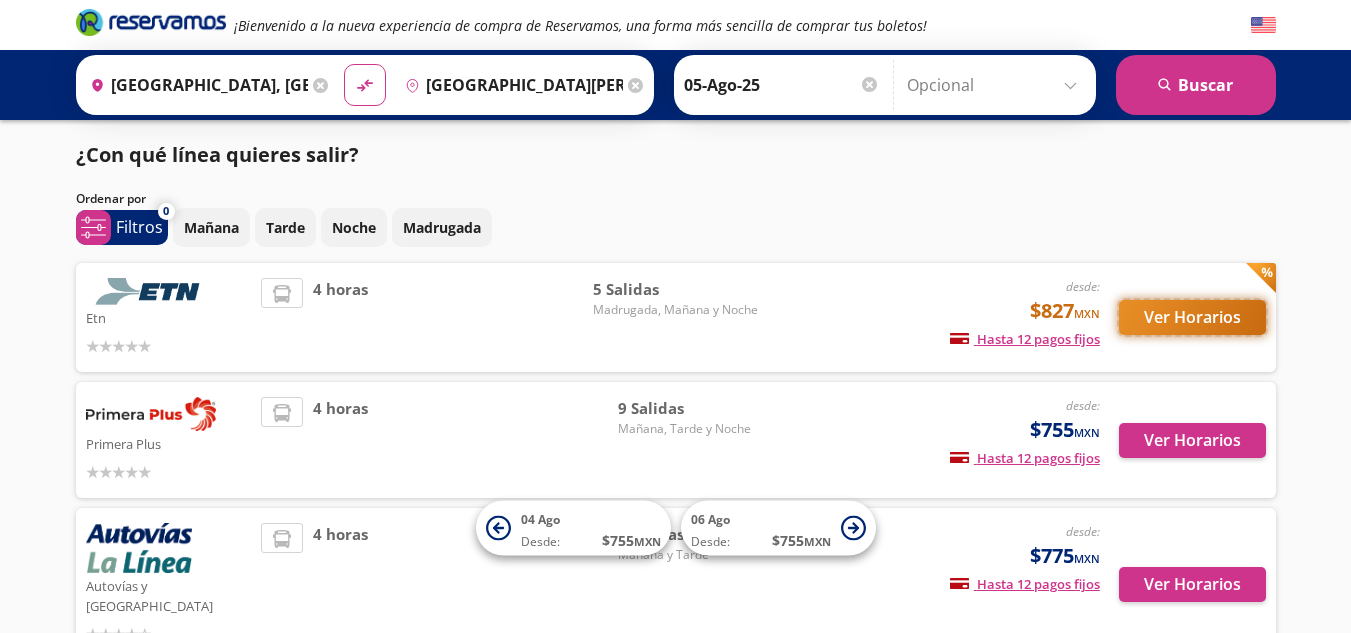 click on "Ver Horarios" at bounding box center [1192, 317] 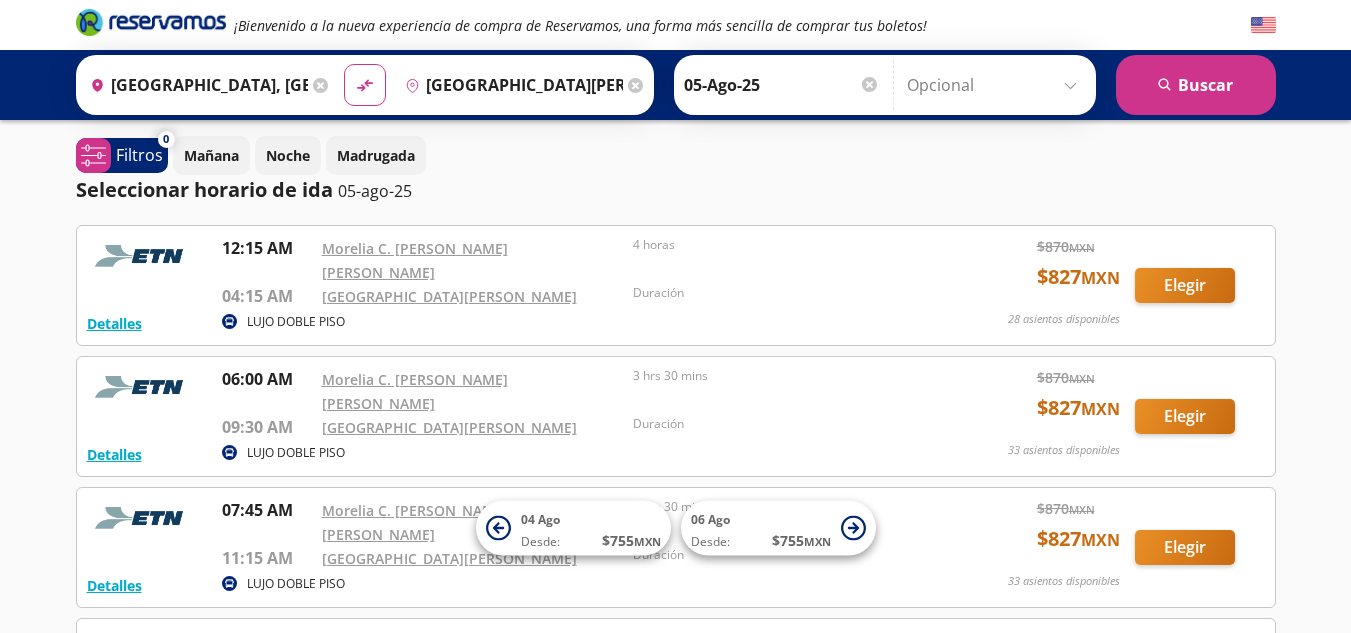 scroll, scrollTop: 0, scrollLeft: 0, axis: both 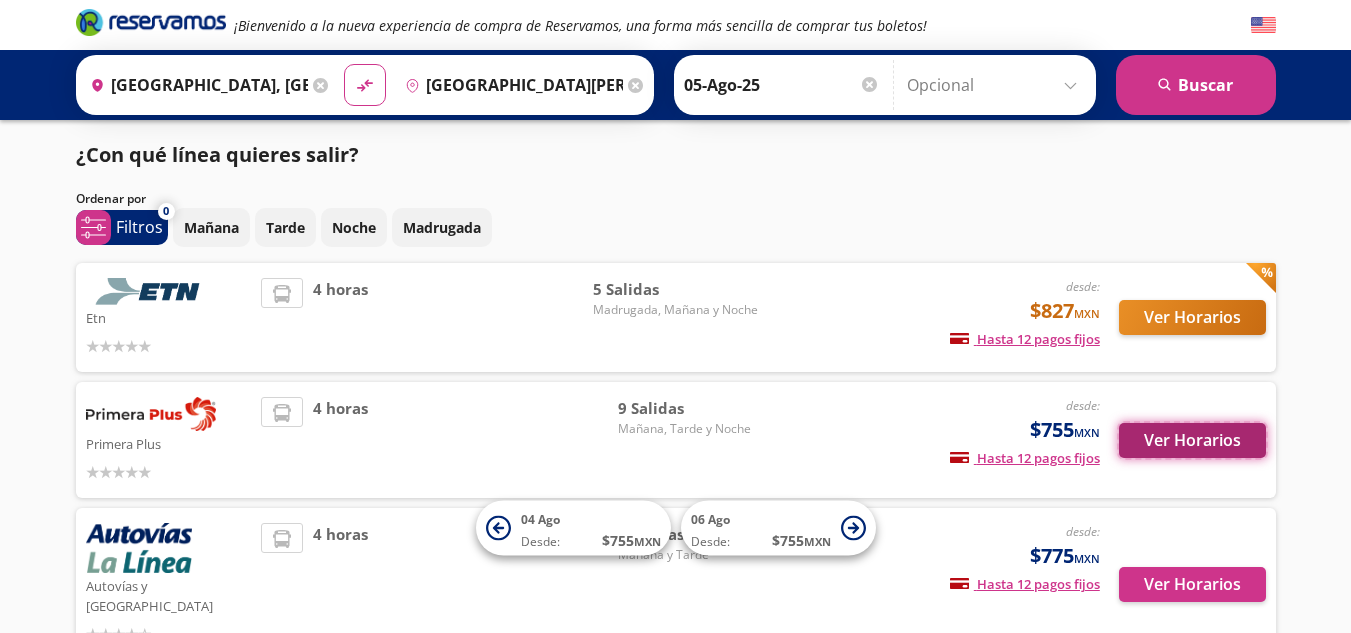 click on "Ver Horarios" at bounding box center [1192, 440] 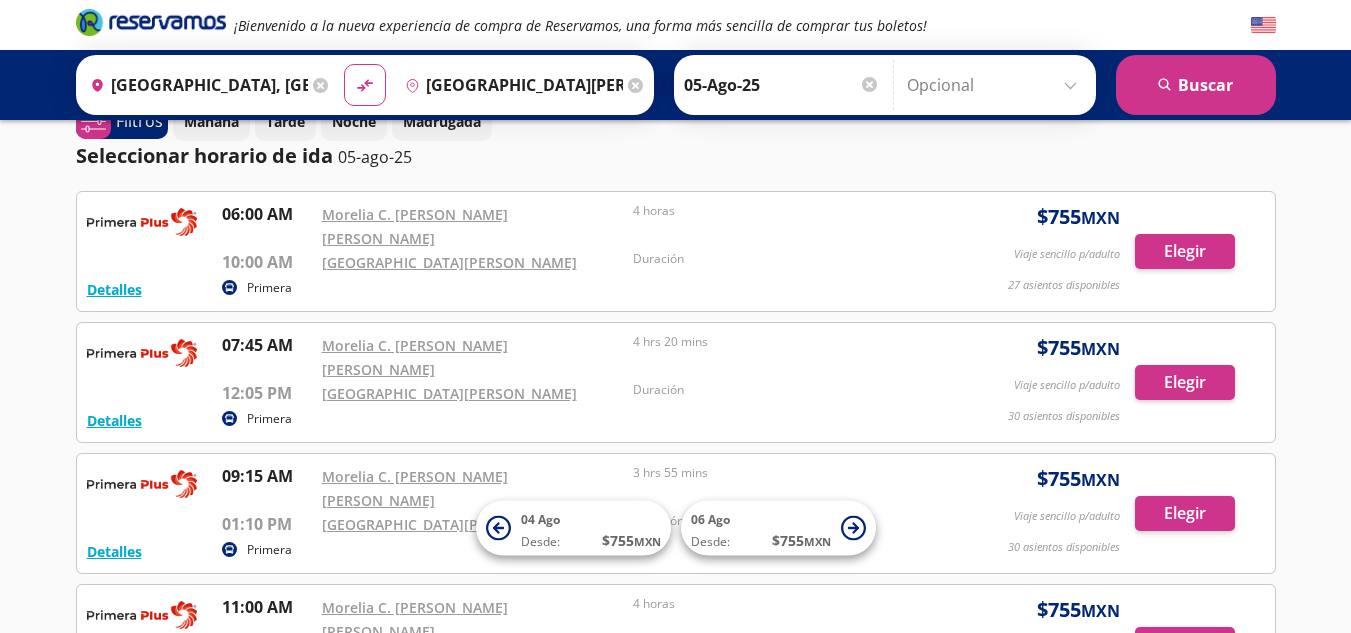 scroll, scrollTop: 0, scrollLeft: 0, axis: both 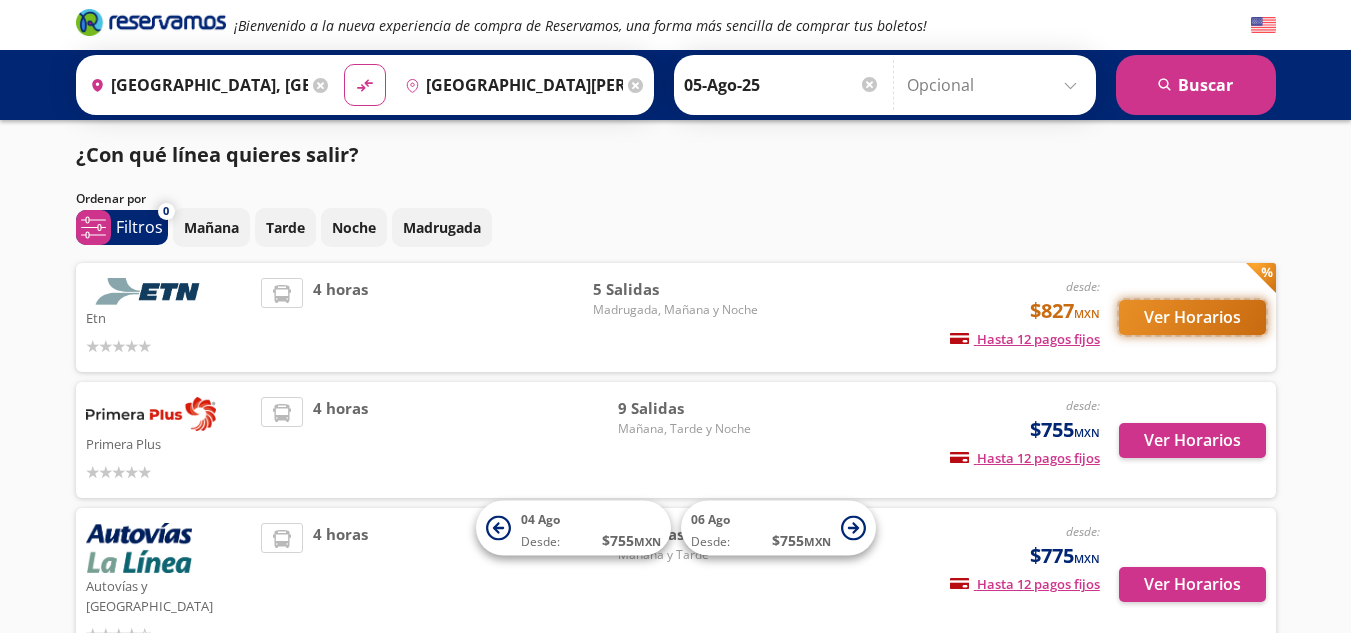 click on "Ver Horarios" at bounding box center (1192, 317) 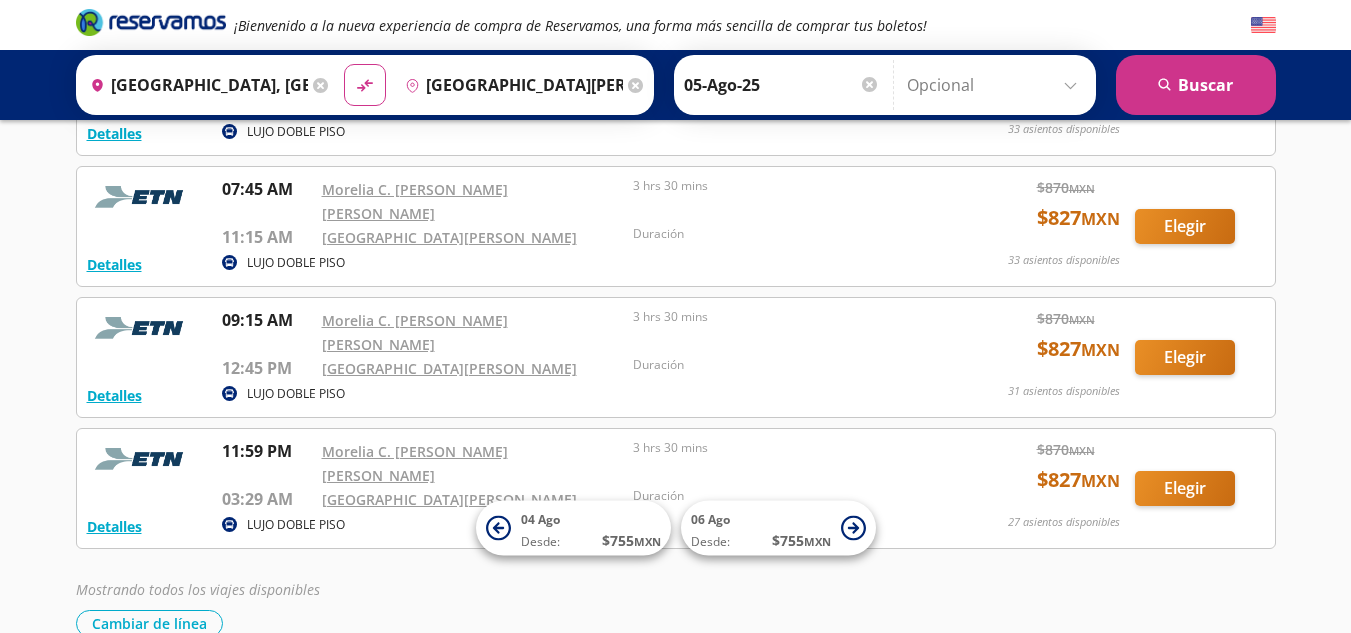 scroll, scrollTop: 327, scrollLeft: 0, axis: vertical 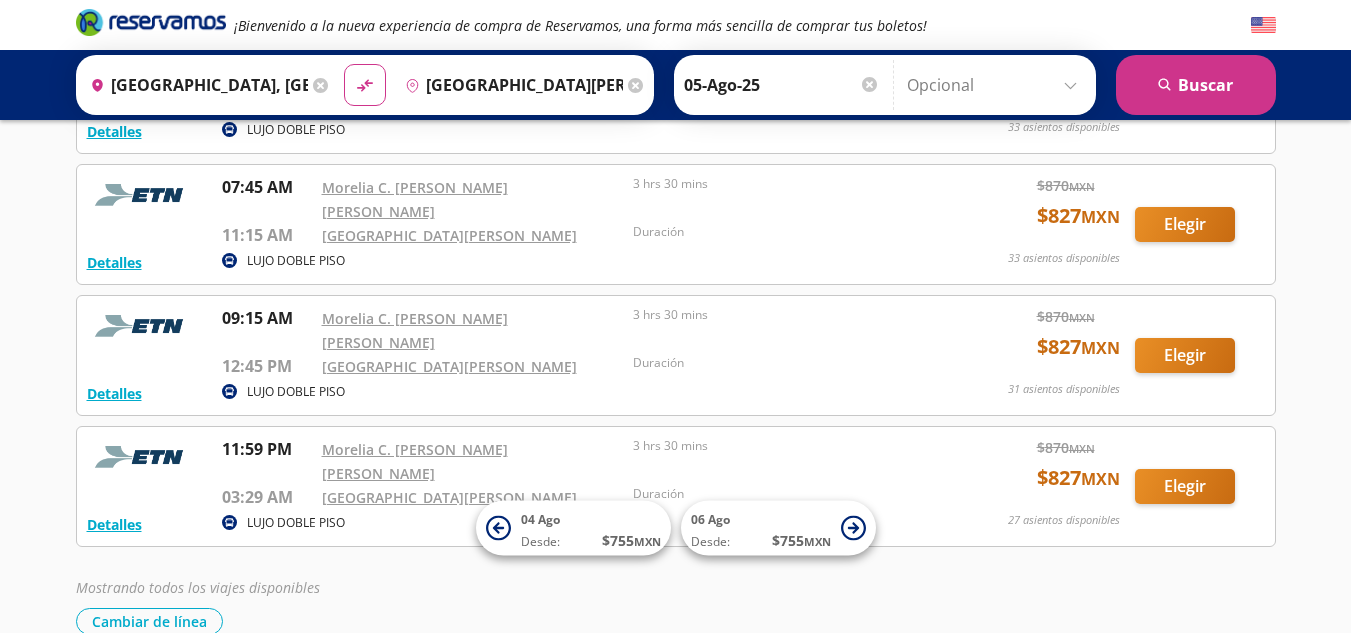 click on "Duración" at bounding box center [784, 363] 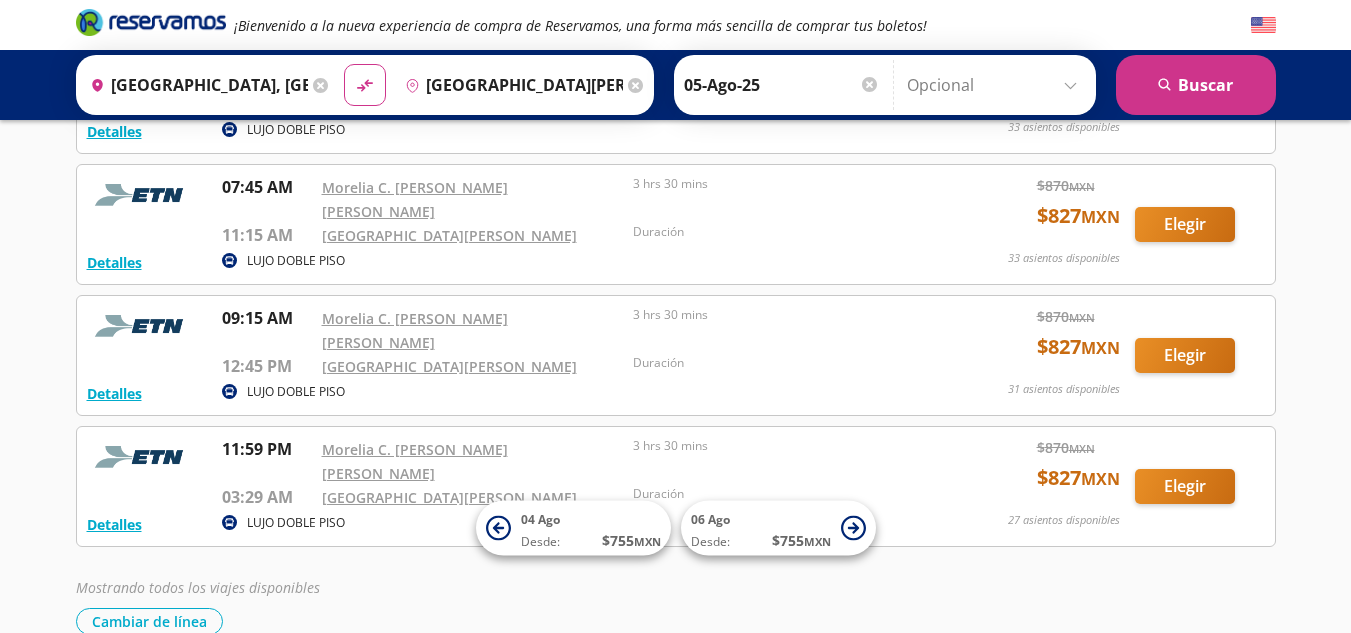 scroll, scrollTop: 0, scrollLeft: 0, axis: both 